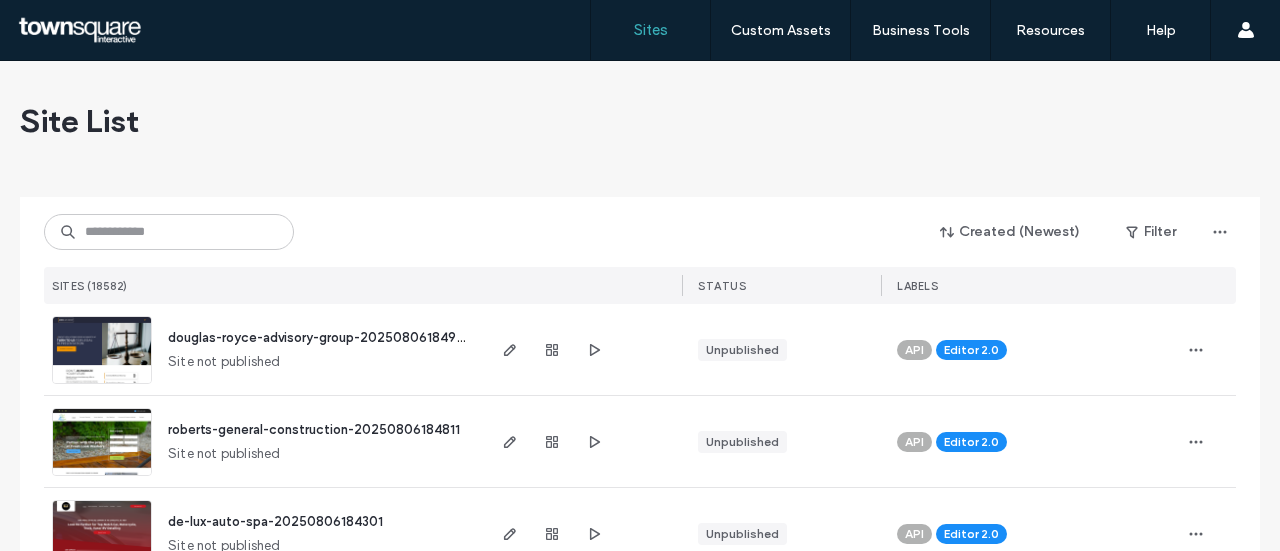scroll, scrollTop: 0, scrollLeft: 0, axis: both 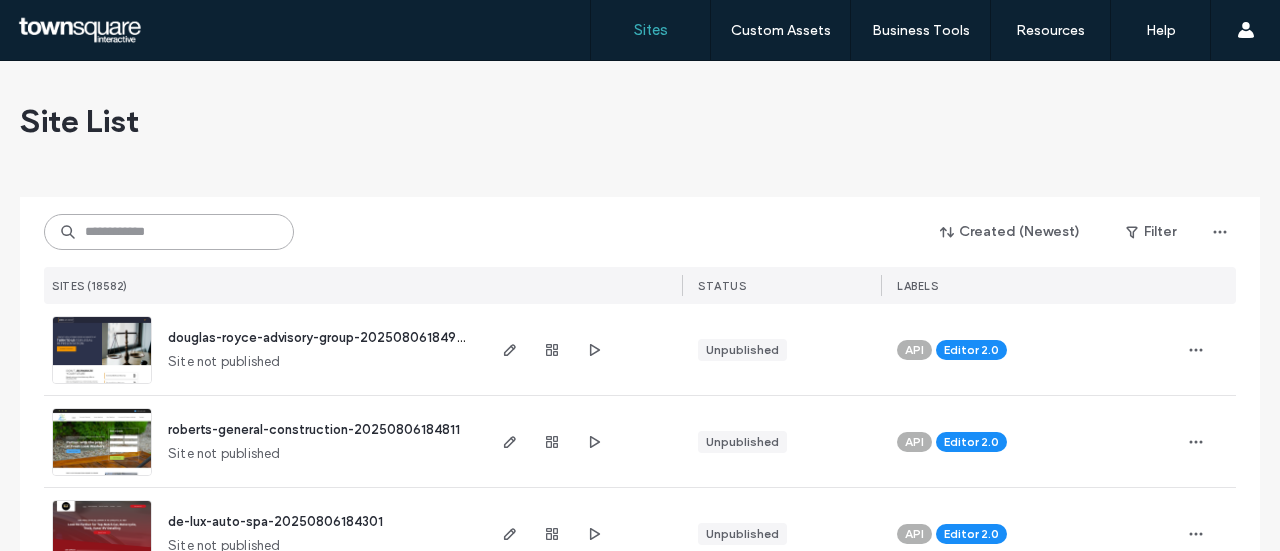 click at bounding box center [169, 232] 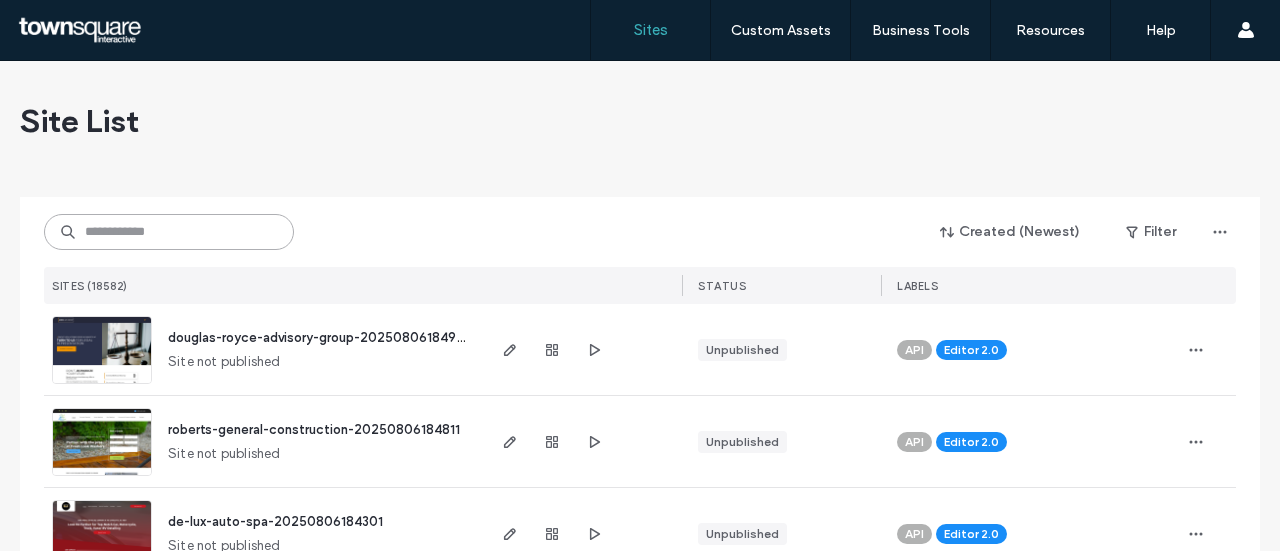 paste on "**********" 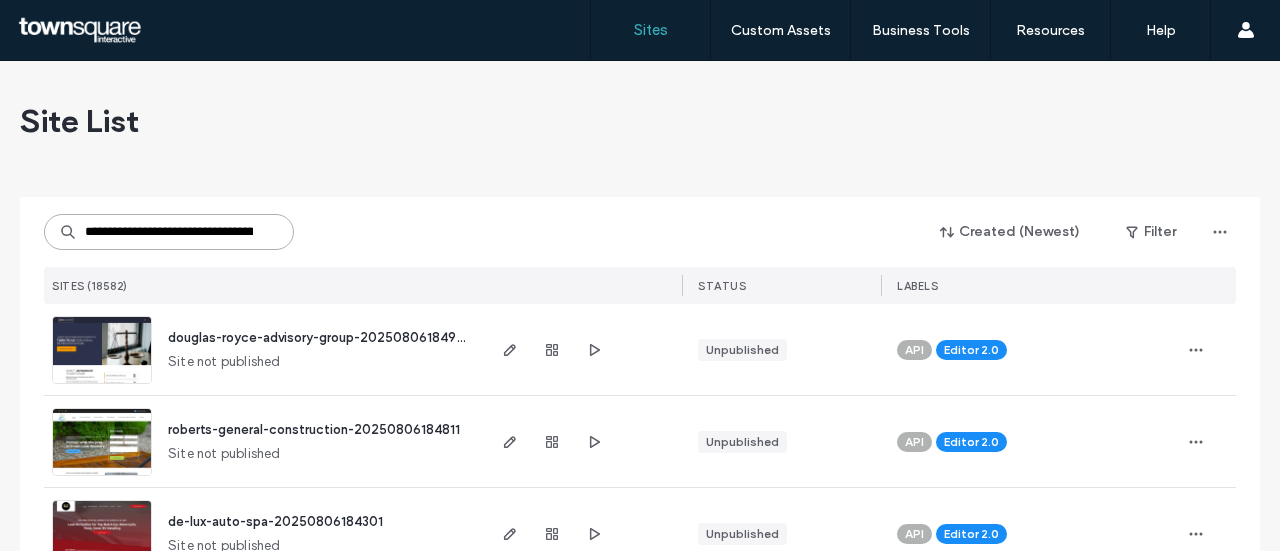scroll, scrollTop: 0, scrollLeft: 60, axis: horizontal 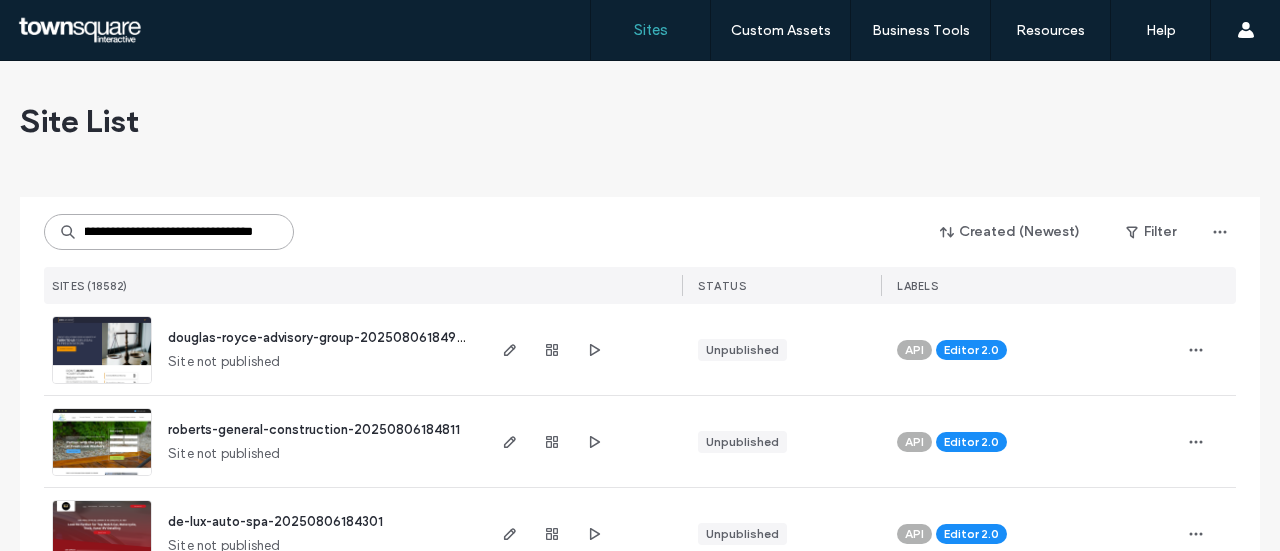 type on "**********" 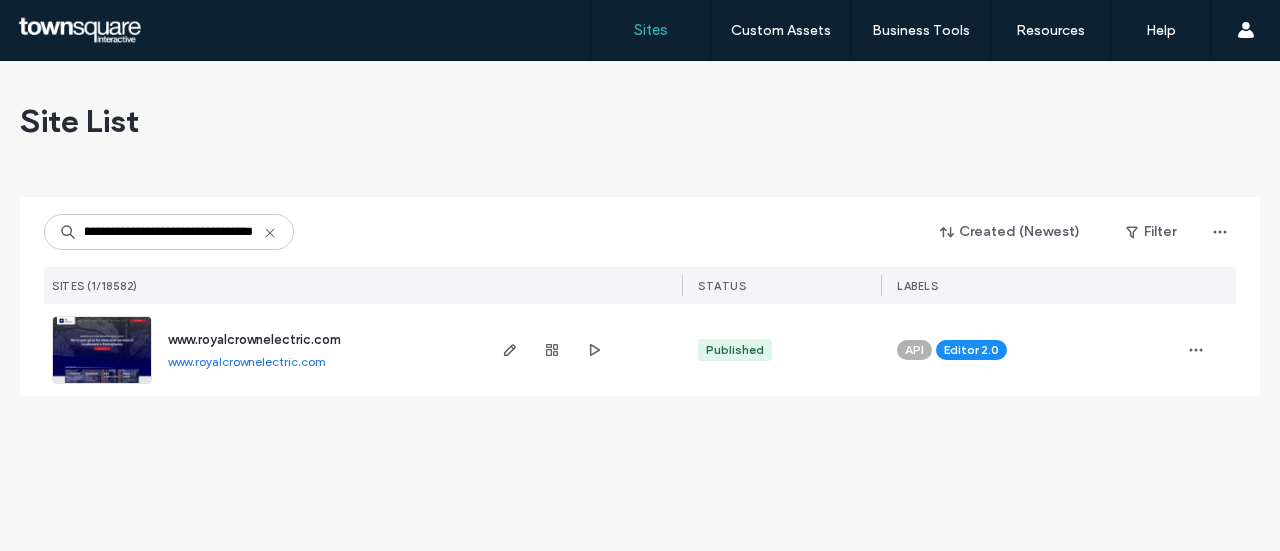 click on "www.royalcrownelectric.com" at bounding box center [254, 339] 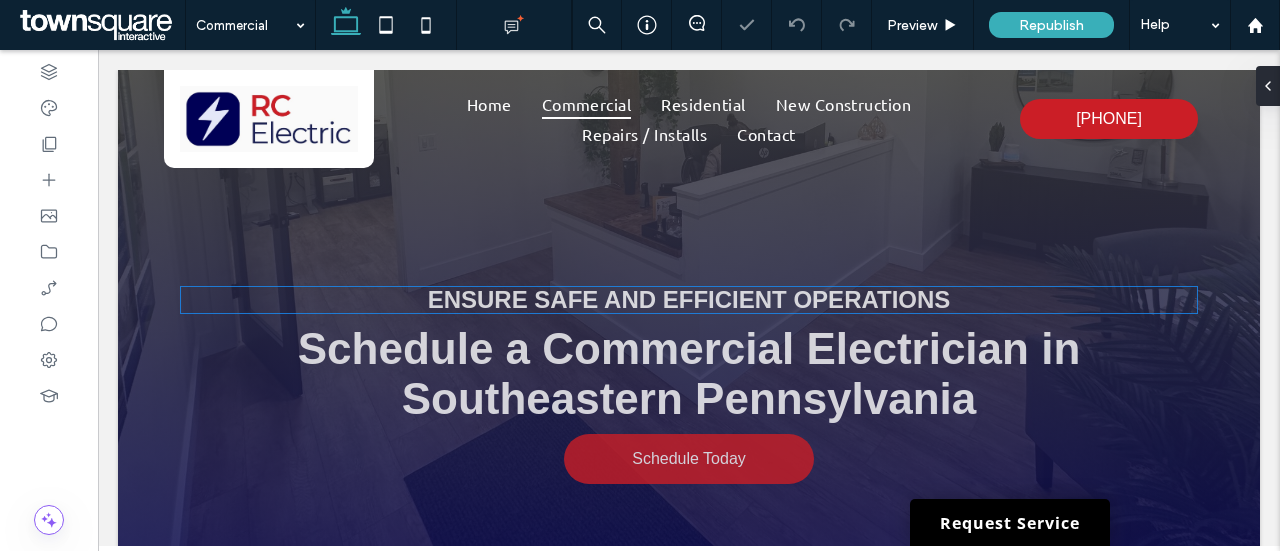 scroll, scrollTop: 0, scrollLeft: 0, axis: both 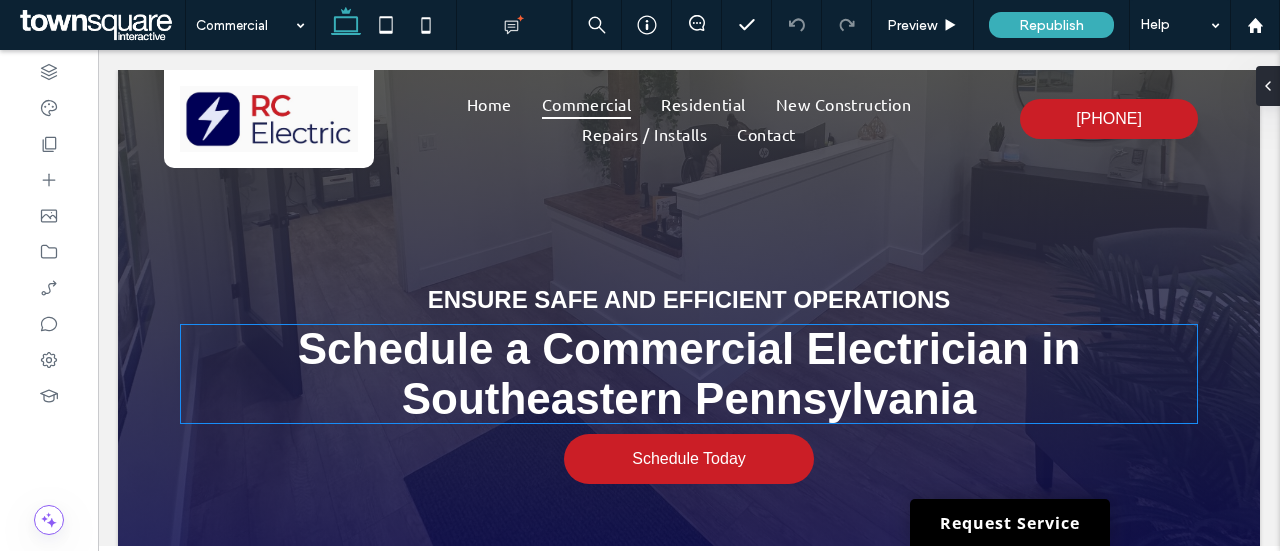 click on "Schedule a Commercial Electrician in Southeastern Pennsylvania" at bounding box center [689, 373] 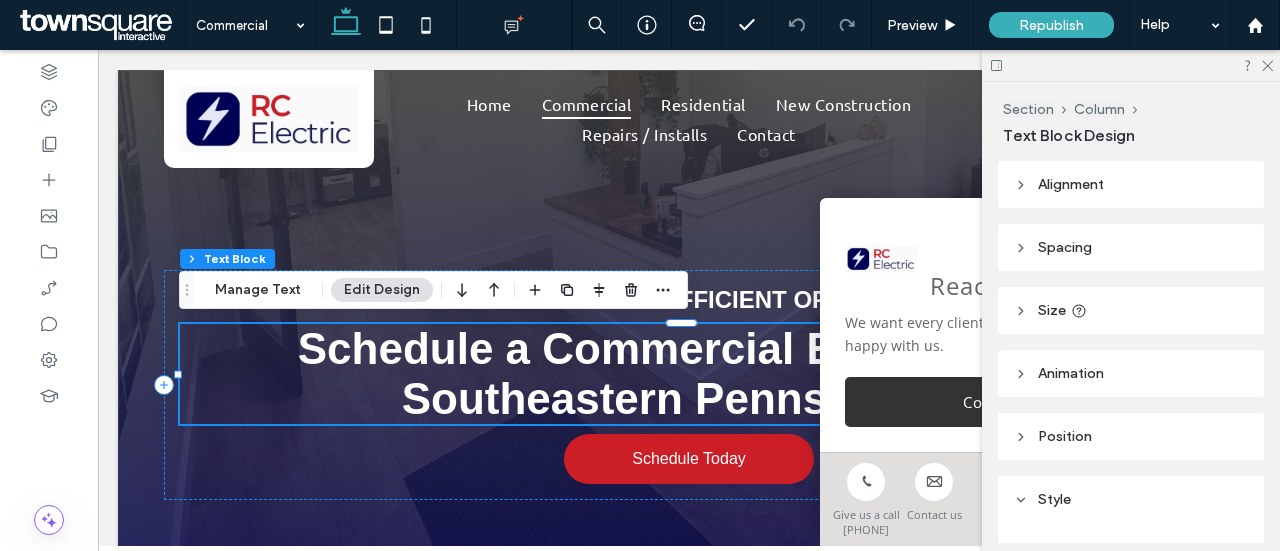 click on "Schedule a Commercial Electrician in Southeastern Pennsylvania" at bounding box center [689, 374] 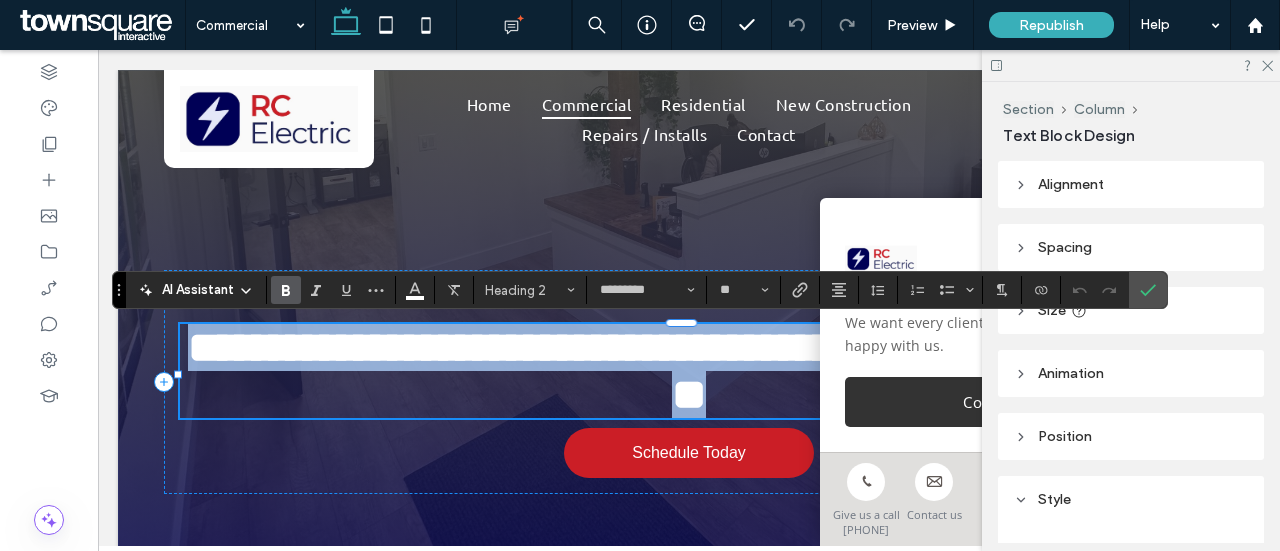 copy on "**********" 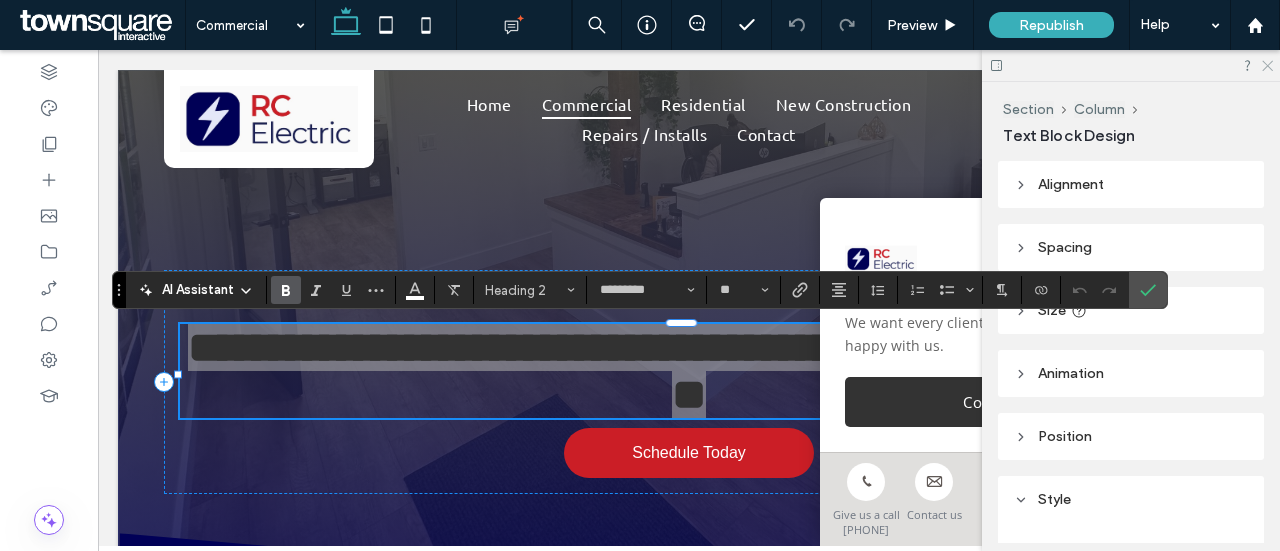 click 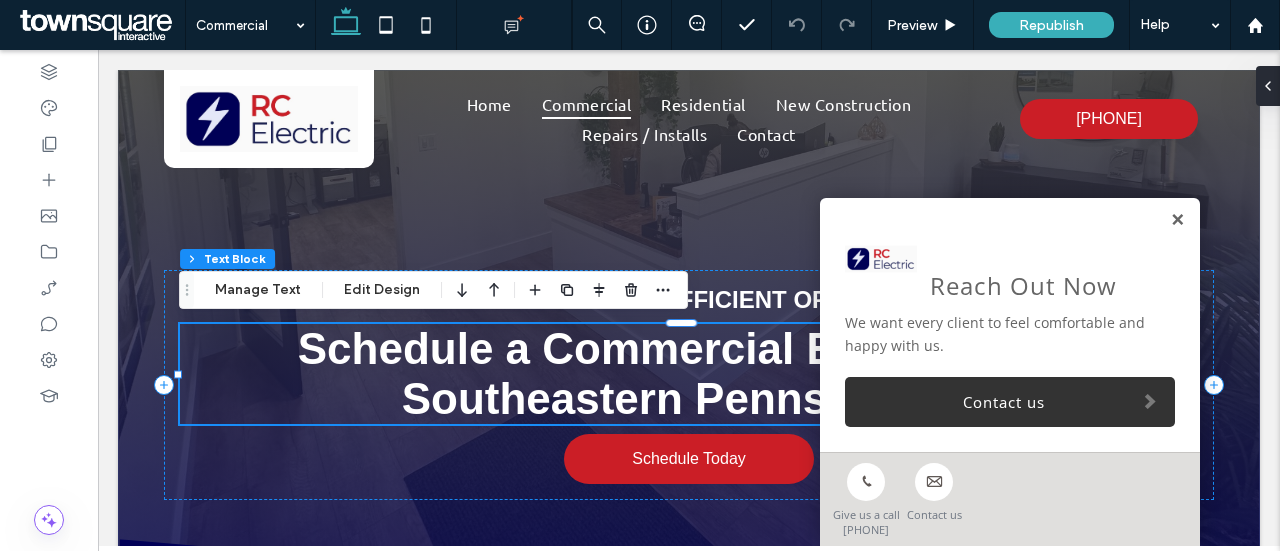 click at bounding box center (1177, 220) 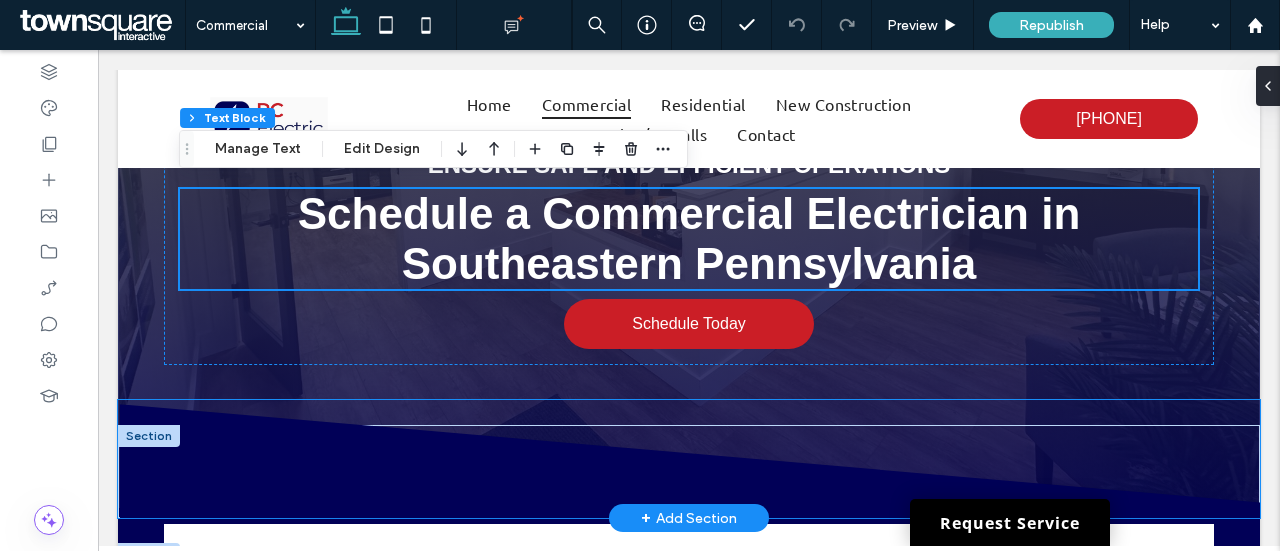 scroll, scrollTop: 100, scrollLeft: 0, axis: vertical 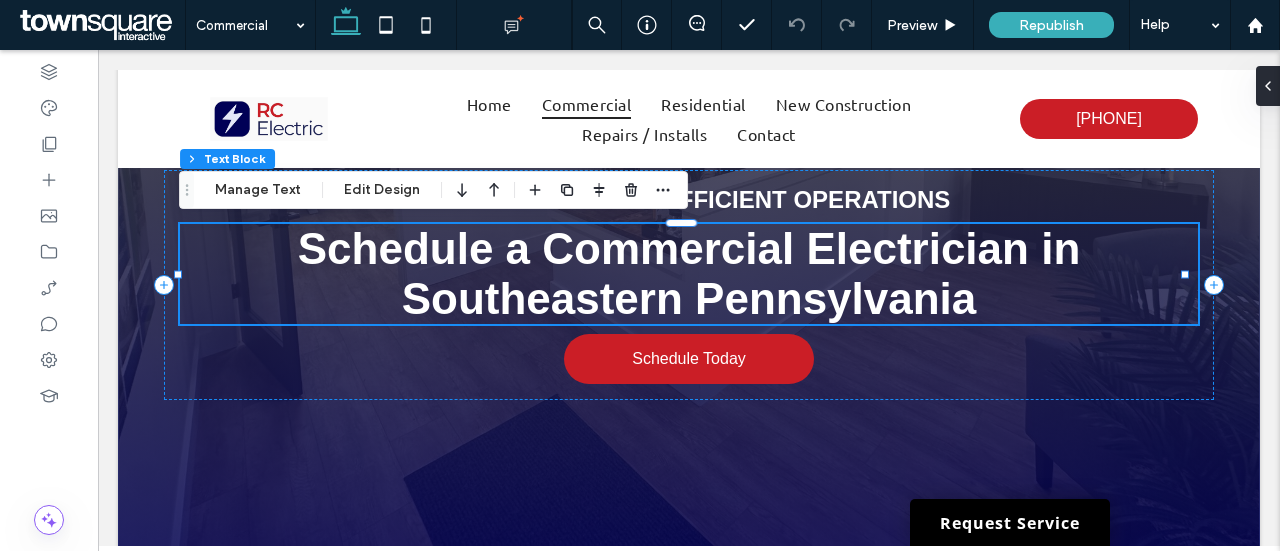 click on "Schedule a Commercial Electrician in Southeastern Pennsylvania" at bounding box center [689, 273] 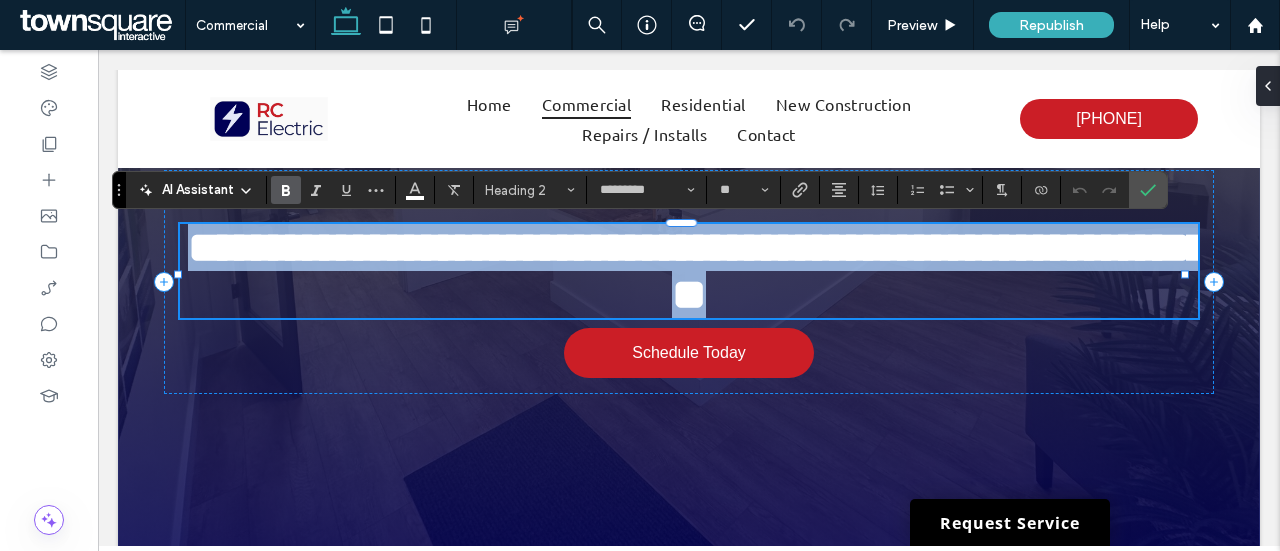 click on "**********" at bounding box center (698, 271) 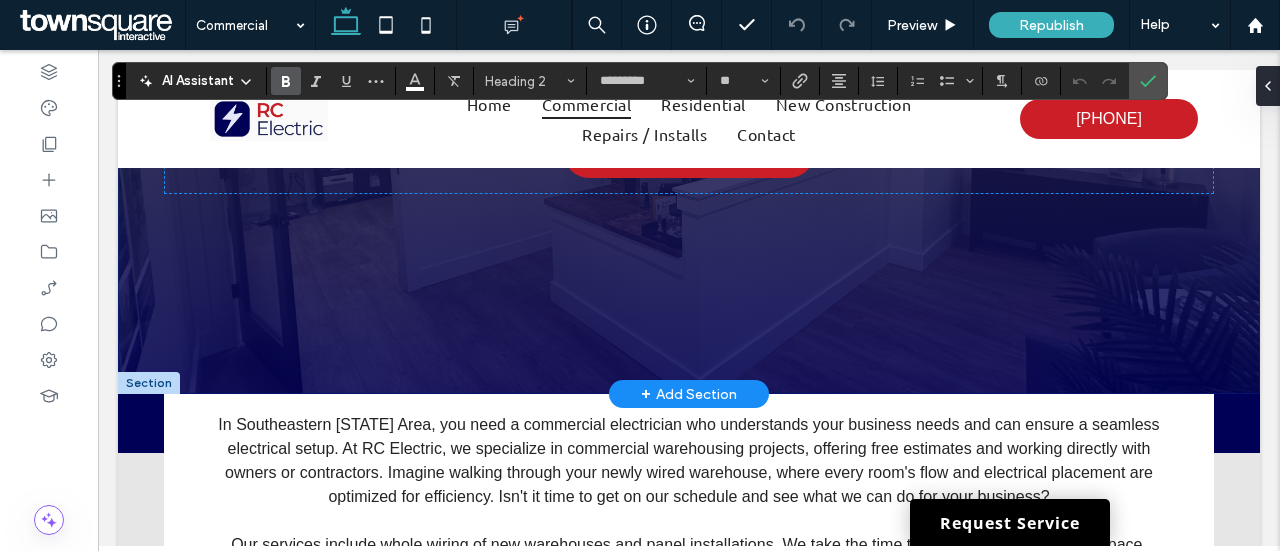 scroll, scrollTop: 500, scrollLeft: 0, axis: vertical 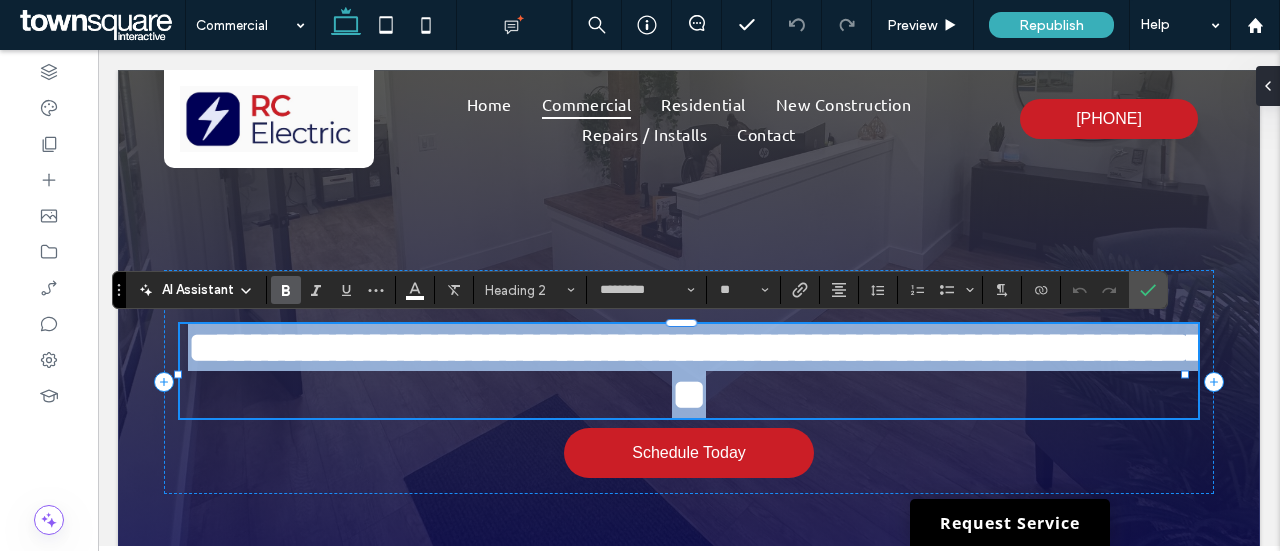 click on "**********" at bounding box center [698, 371] 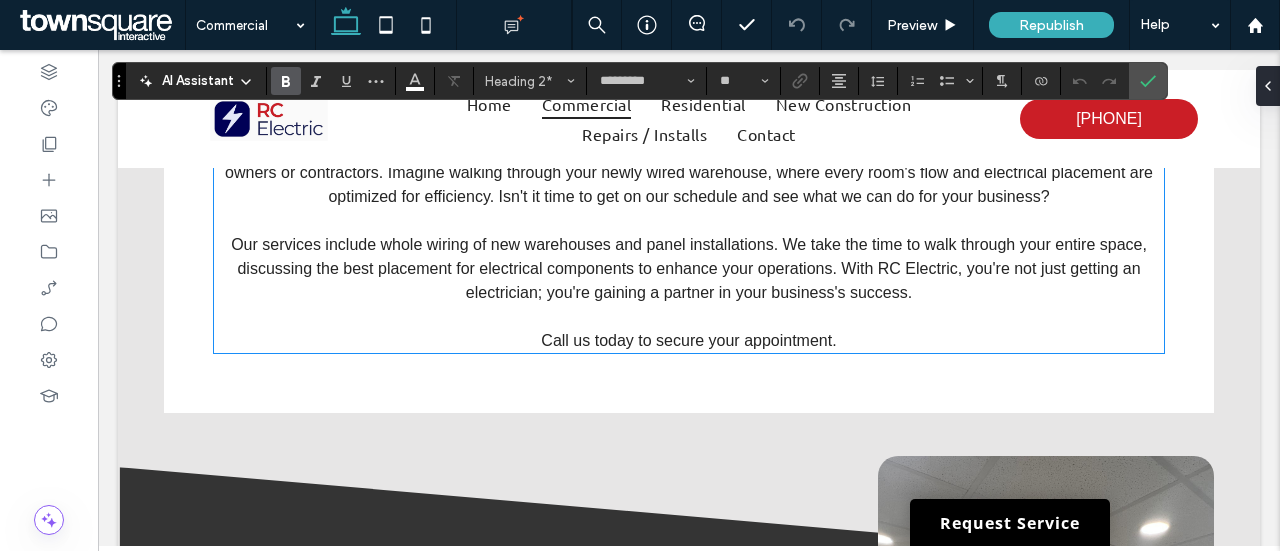 scroll, scrollTop: 400, scrollLeft: 0, axis: vertical 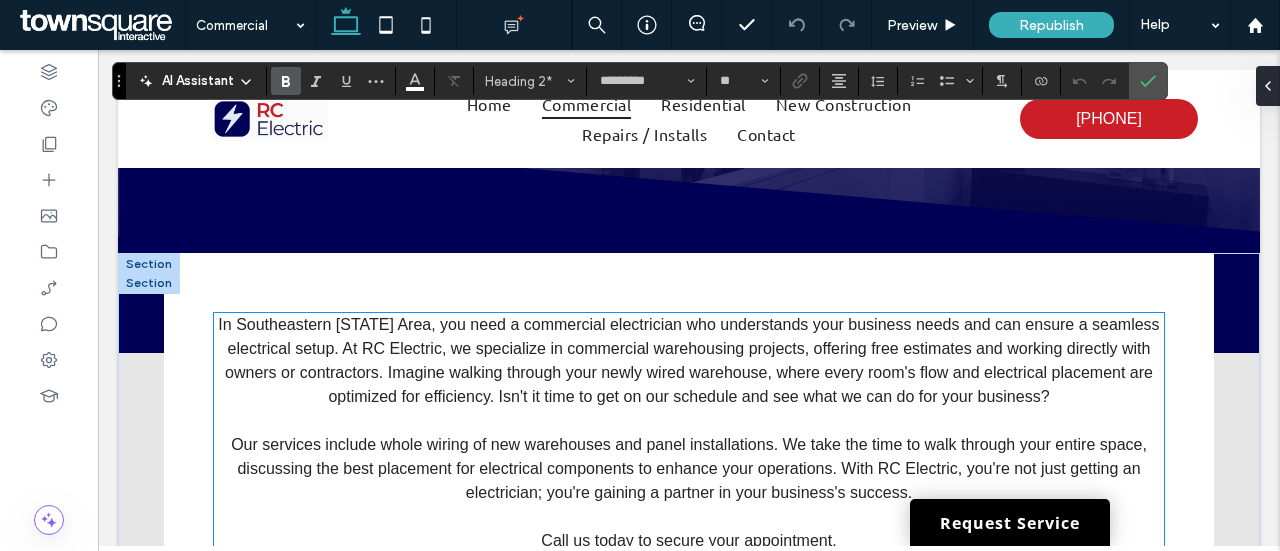click on "In Southeastern [STATE] Area, you need a commercial electrician who understands your business needs and can ensure a seamless electrical setup. At RC Electric, we specialize in commercial warehousing projects, offering free estimates and working directly with owners or contractors. Imagine walking through your newly wired warehouse, where every room's flow and electrical placement are optimized for efficiency. Isn't it time to get on our schedule and see what we can do for your business?" at bounding box center [688, 360] 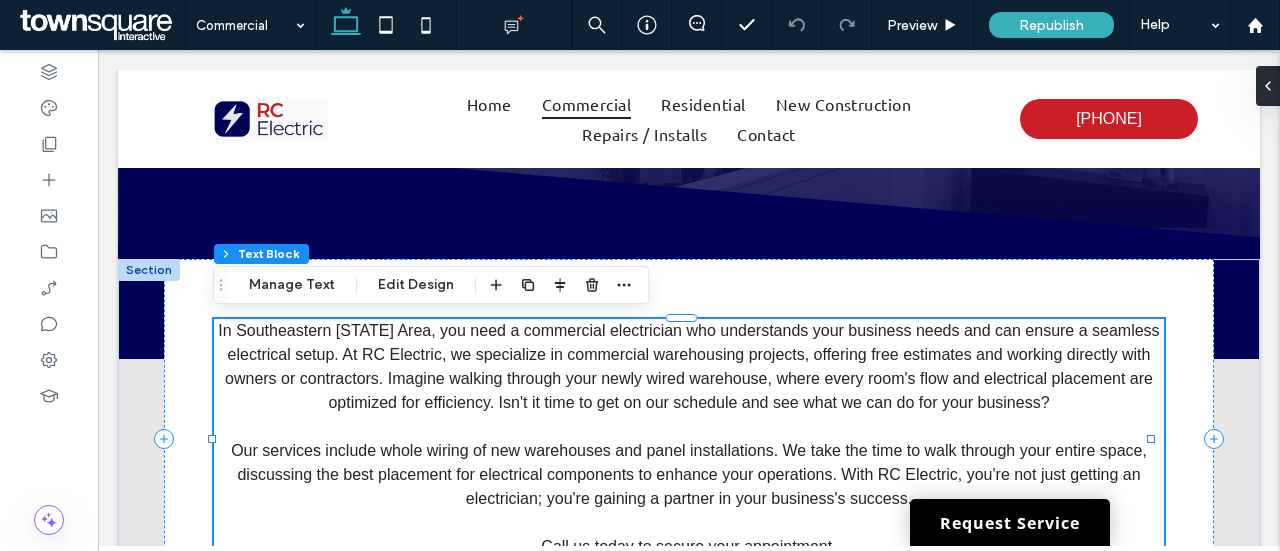 click on "In Southeastern [STATE] Area, you need a commercial electrician who understands your business needs and can ensure a seamless electrical setup. At RC Electric, we specialize in commercial warehousing projects, offering free estimates and working directly with owners or contractors. Imagine walking through your newly wired warehouse, where every room's flow and electrical placement are optimized for efficiency. Isn't it time to get on our schedule and see what we can do for your business?" at bounding box center [688, 366] 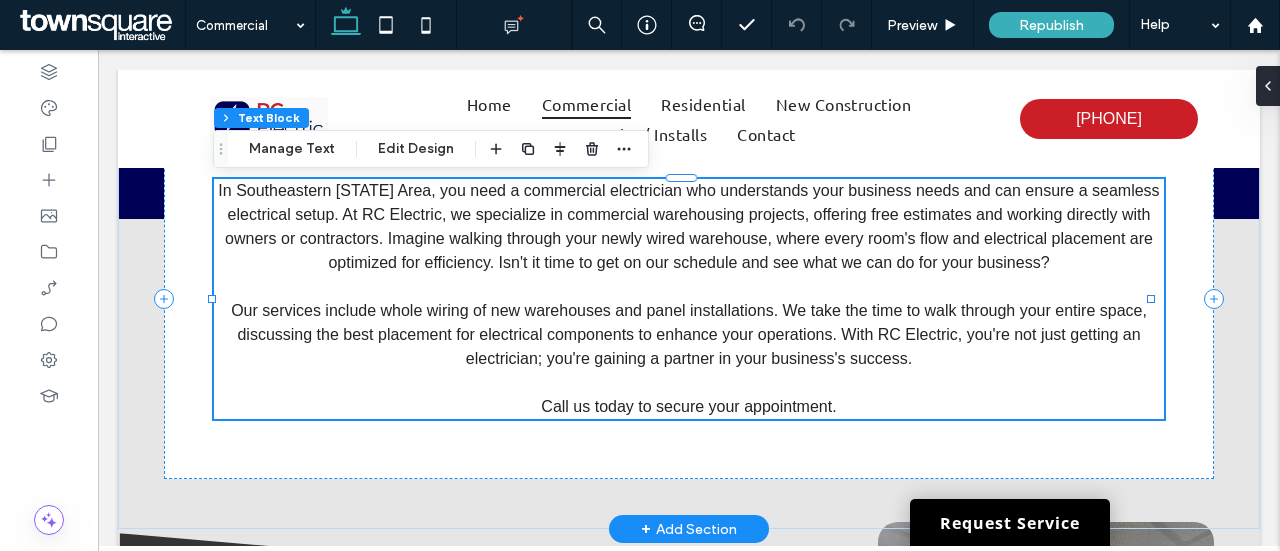 type on "*********" 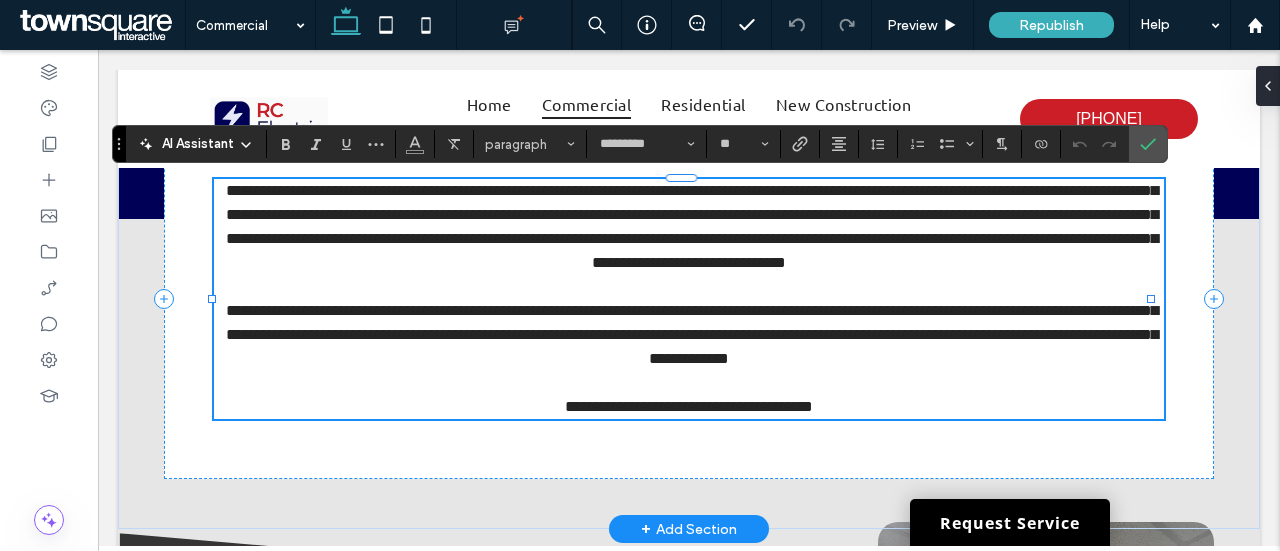 click on "**********" at bounding box center [689, 335] 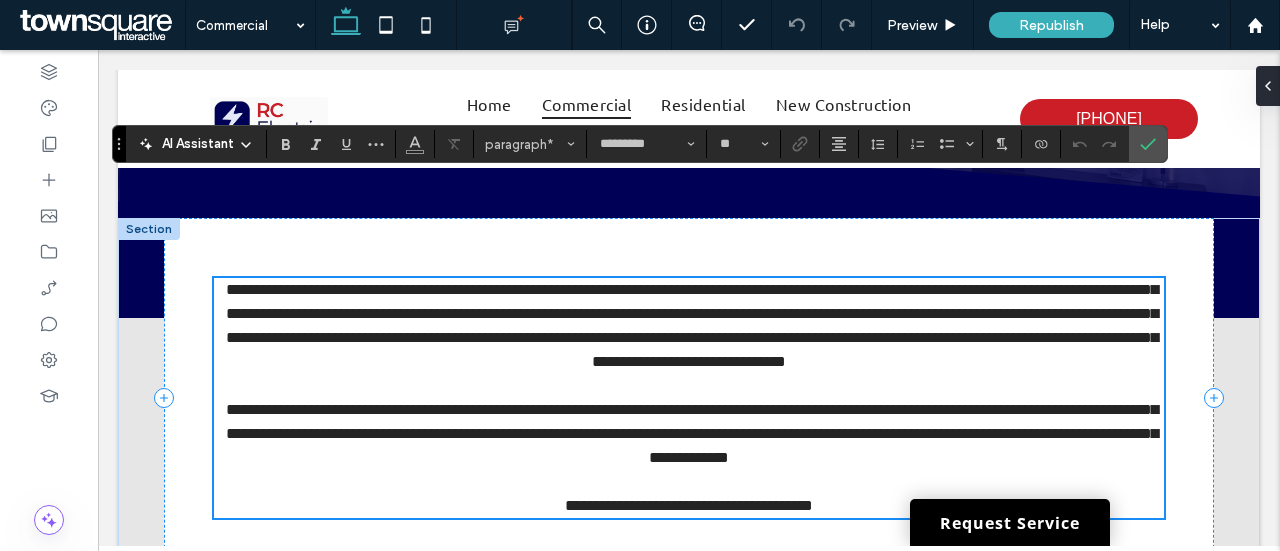 scroll, scrollTop: 340, scrollLeft: 0, axis: vertical 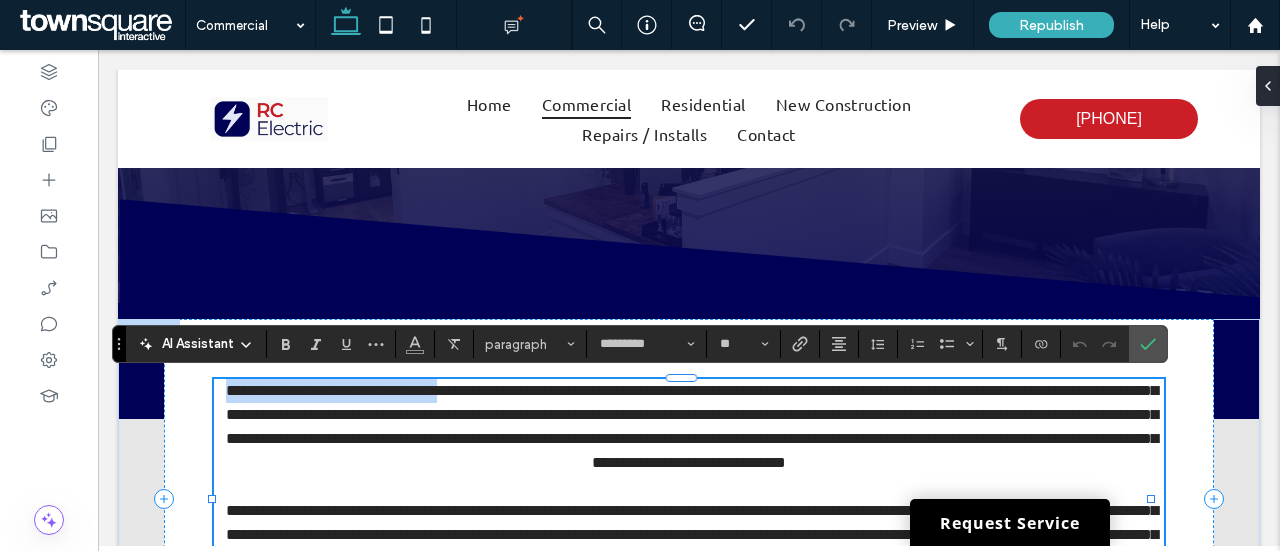 drag, startPoint x: 486, startPoint y: 395, endPoint x: 221, endPoint y: 399, distance: 265.03018 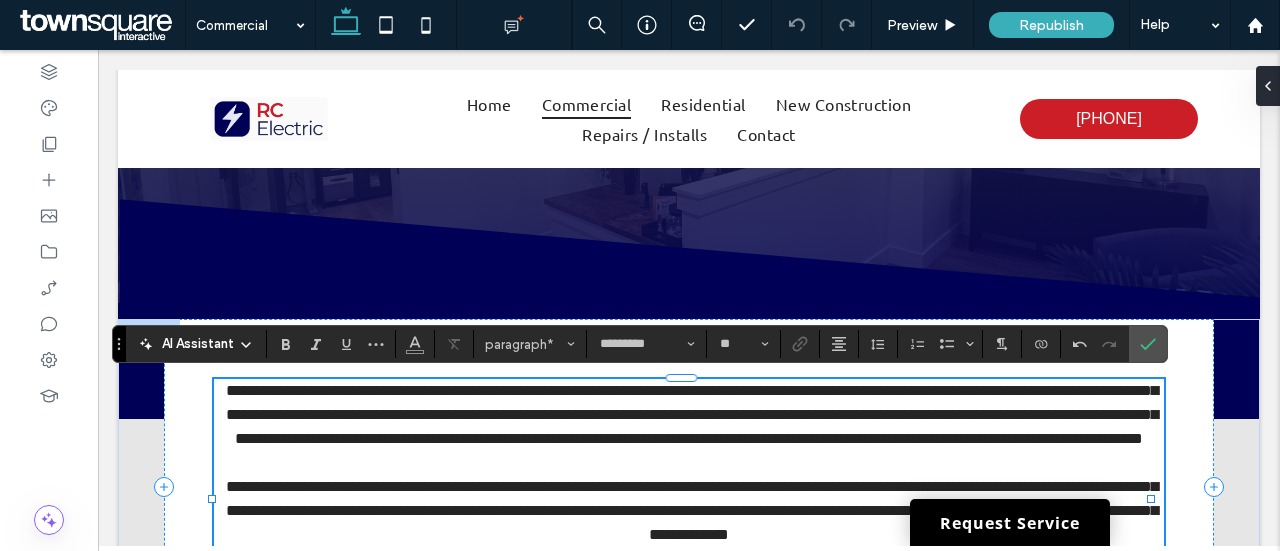 type 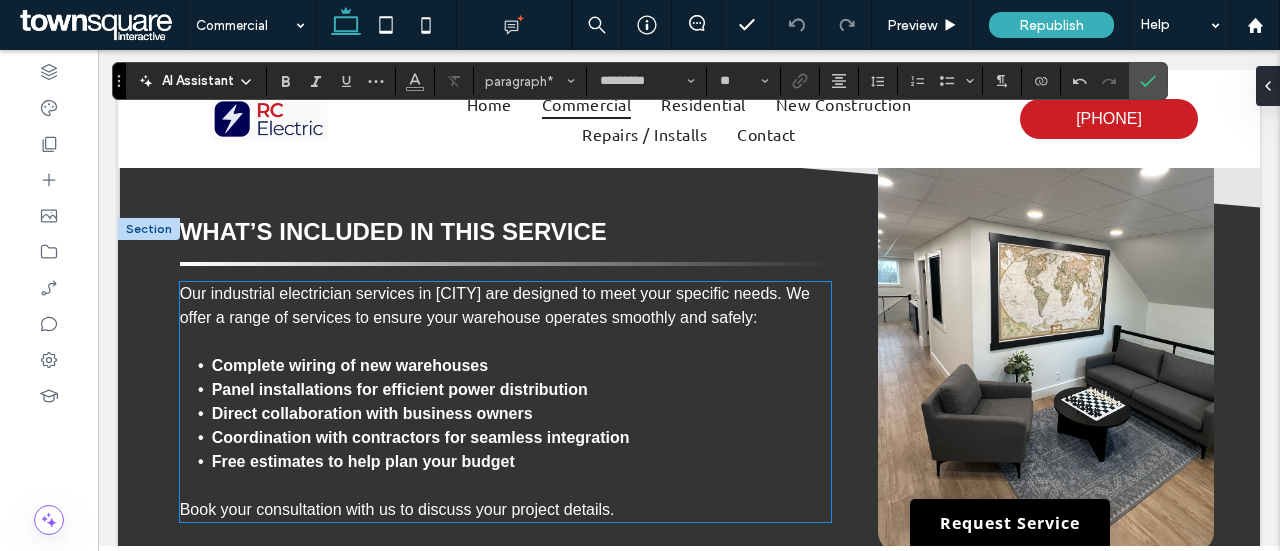 scroll, scrollTop: 1040, scrollLeft: 0, axis: vertical 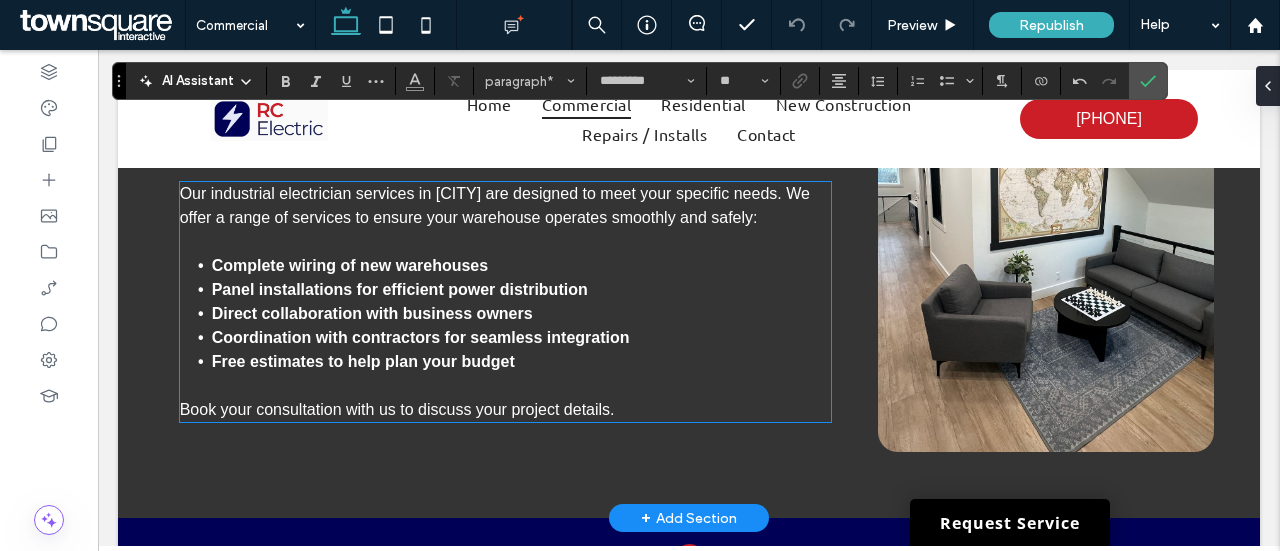 click on "Our industrial electrician services in [CITY] are designed to meet your specific needs. We offer a range of services to ensure your warehouse operates smoothly and safely:" at bounding box center (505, 206) 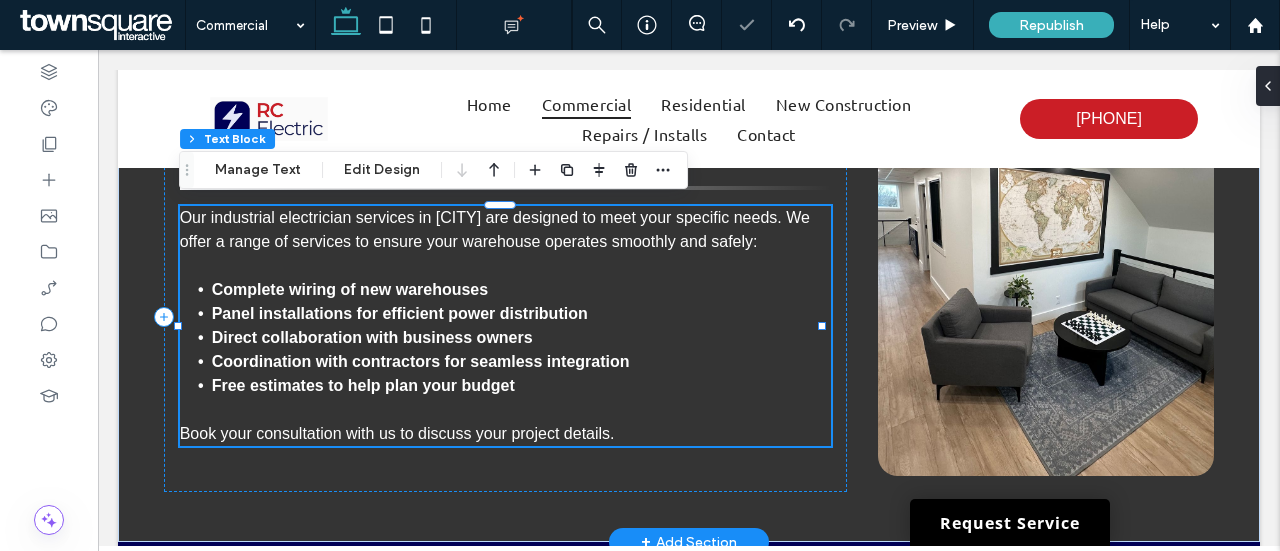 click on "Our industrial electrician services in [CITY] are designed to meet your specific needs. We offer a range of services to ensure your warehouse operates smoothly and safely:" at bounding box center [495, 229] 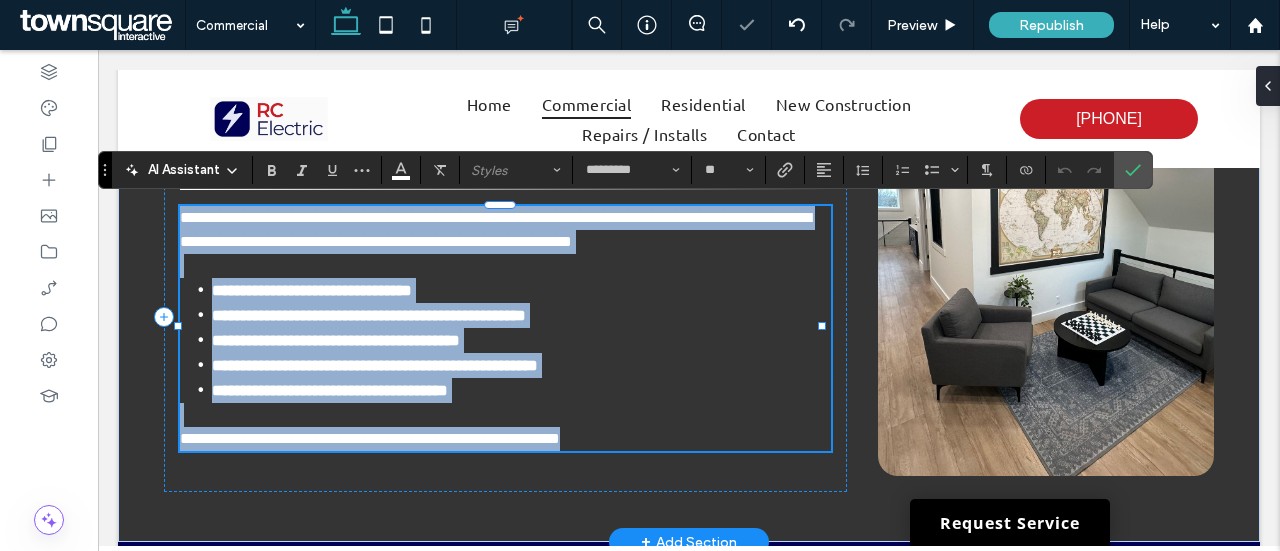 click on "**********" at bounding box center (495, 229) 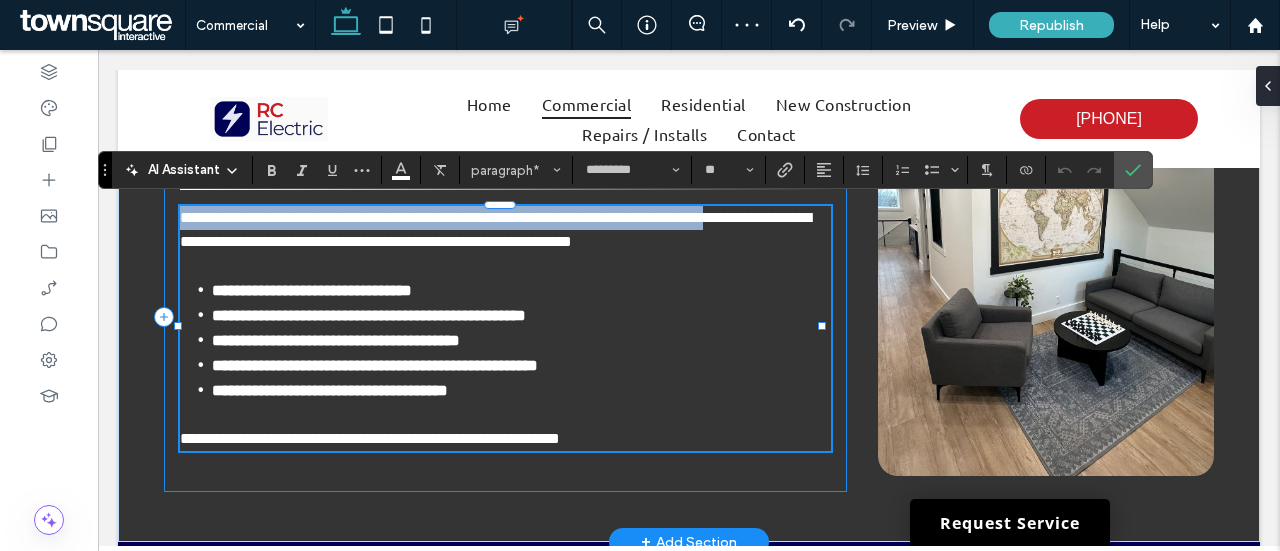 drag, startPoint x: 778, startPoint y: 218, endPoint x: 173, endPoint y: 202, distance: 605.21155 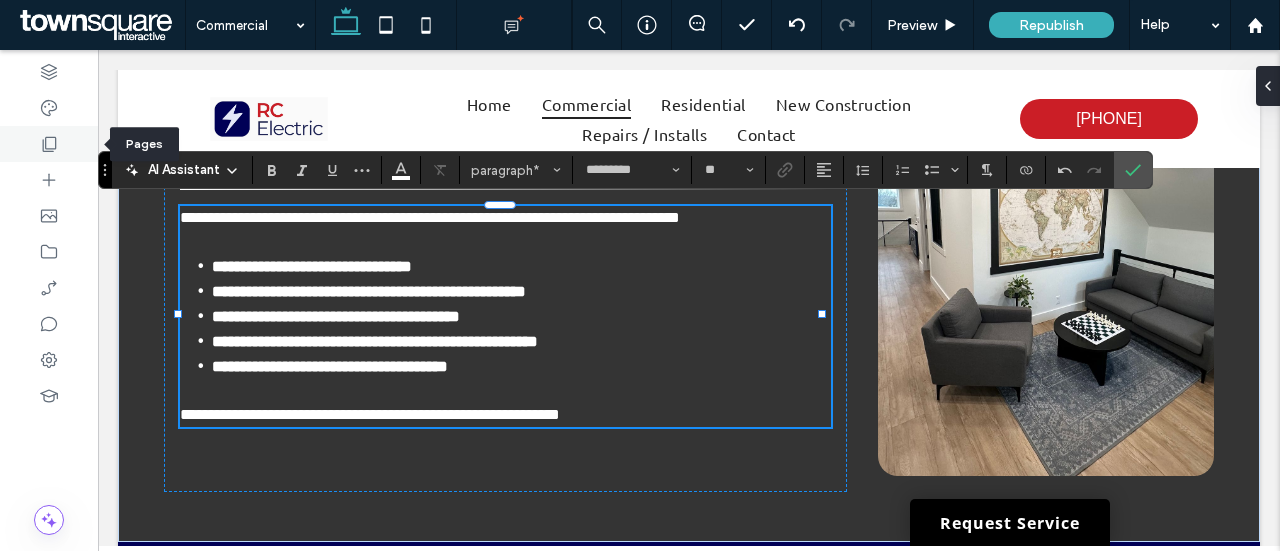 click 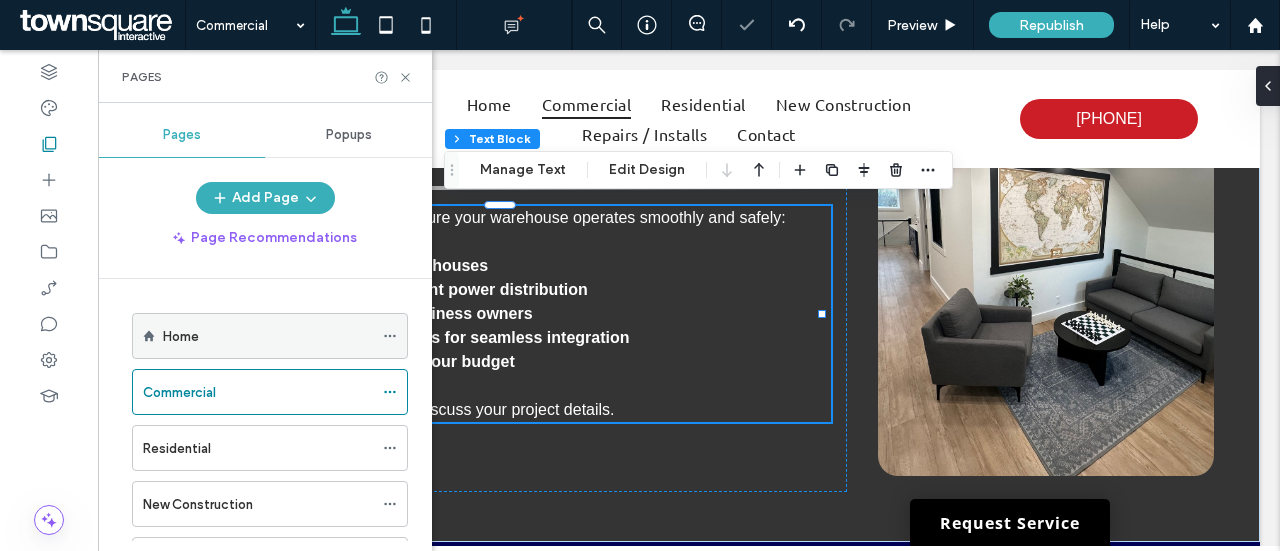 click on "Home" at bounding box center [268, 336] 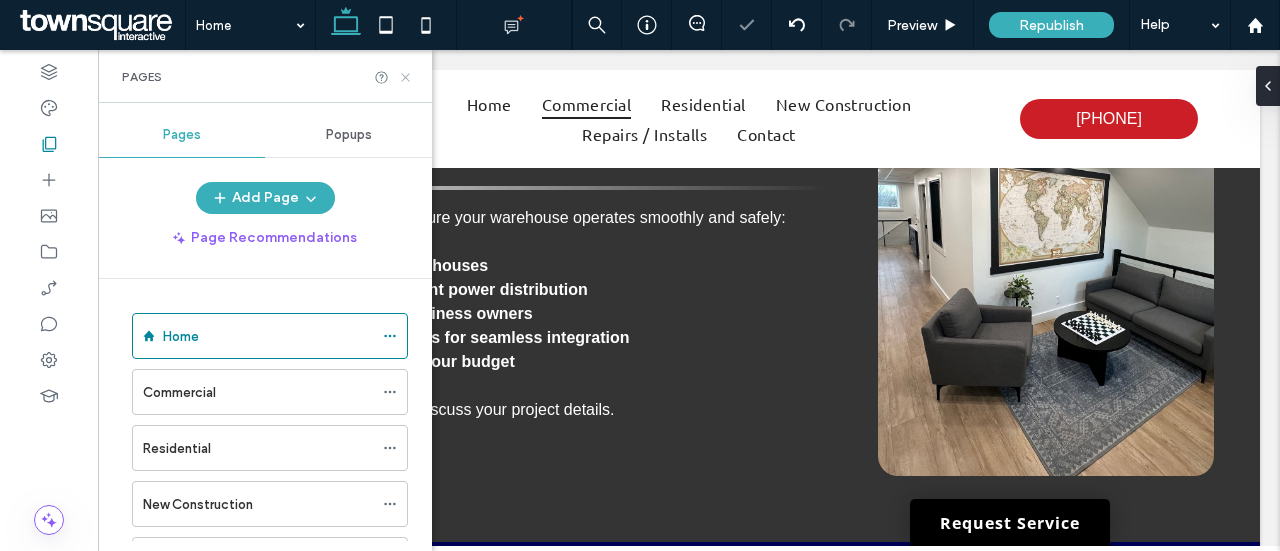 click 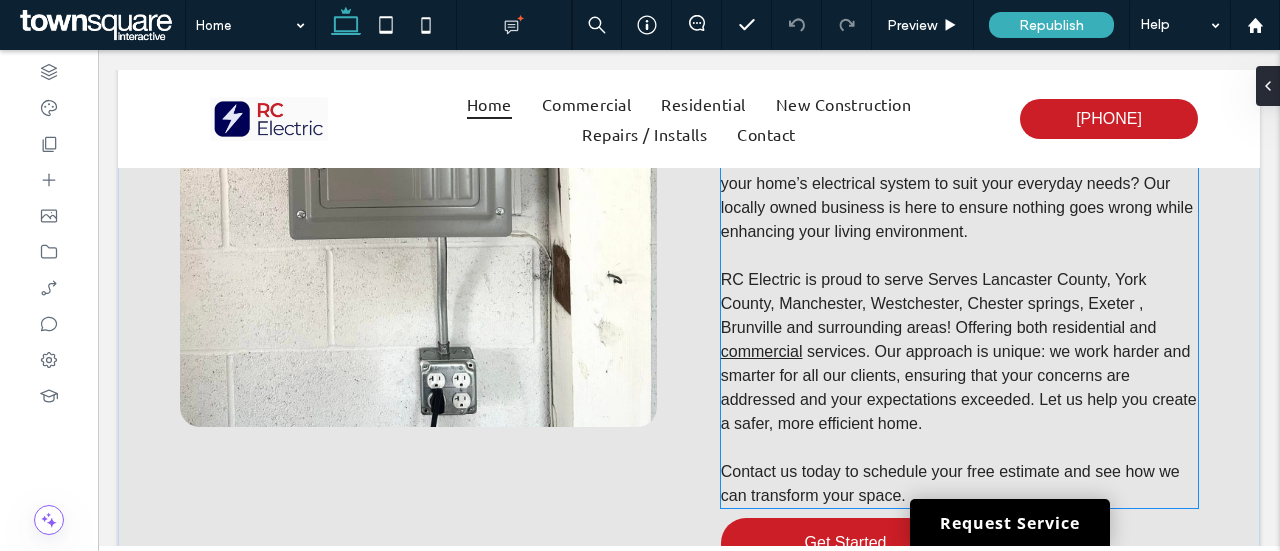 scroll, scrollTop: 1400, scrollLeft: 0, axis: vertical 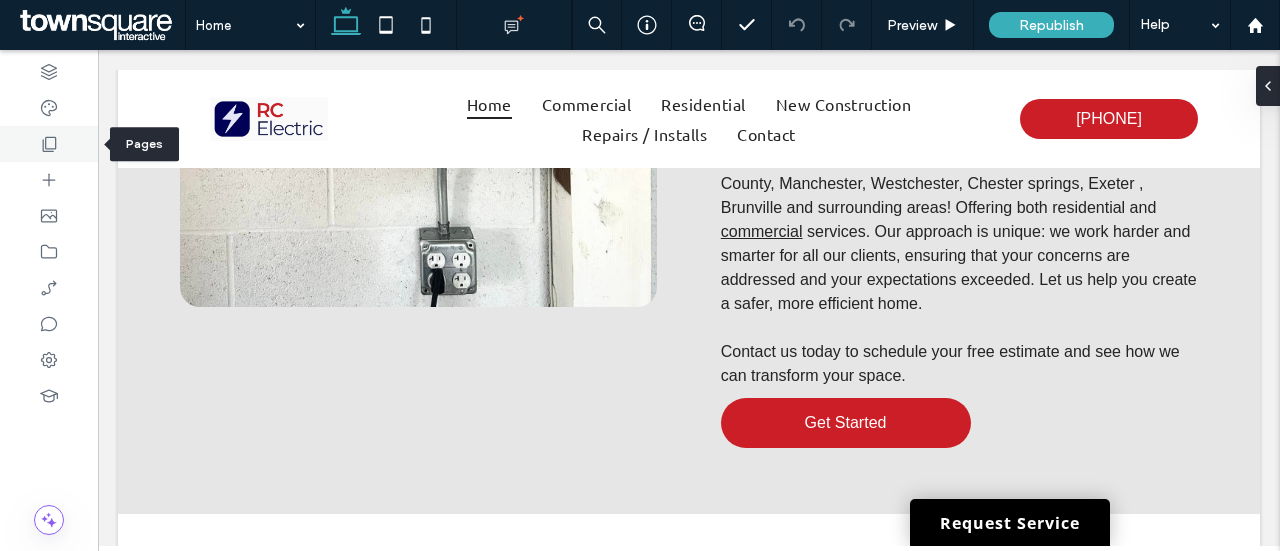 click at bounding box center (49, 144) 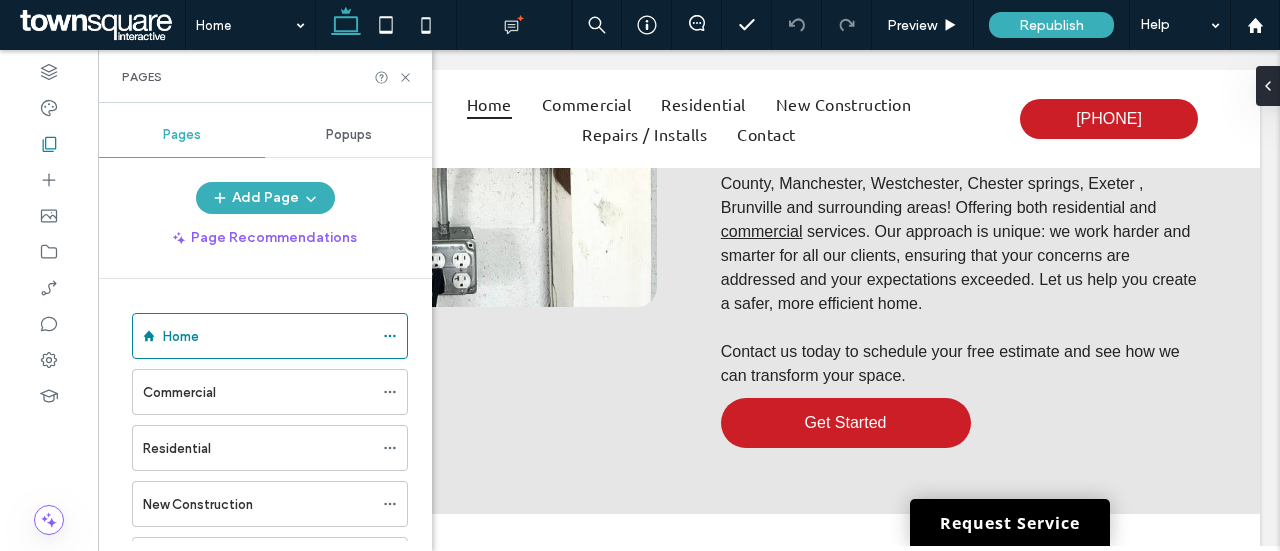 click on "Residential" at bounding box center [258, 448] 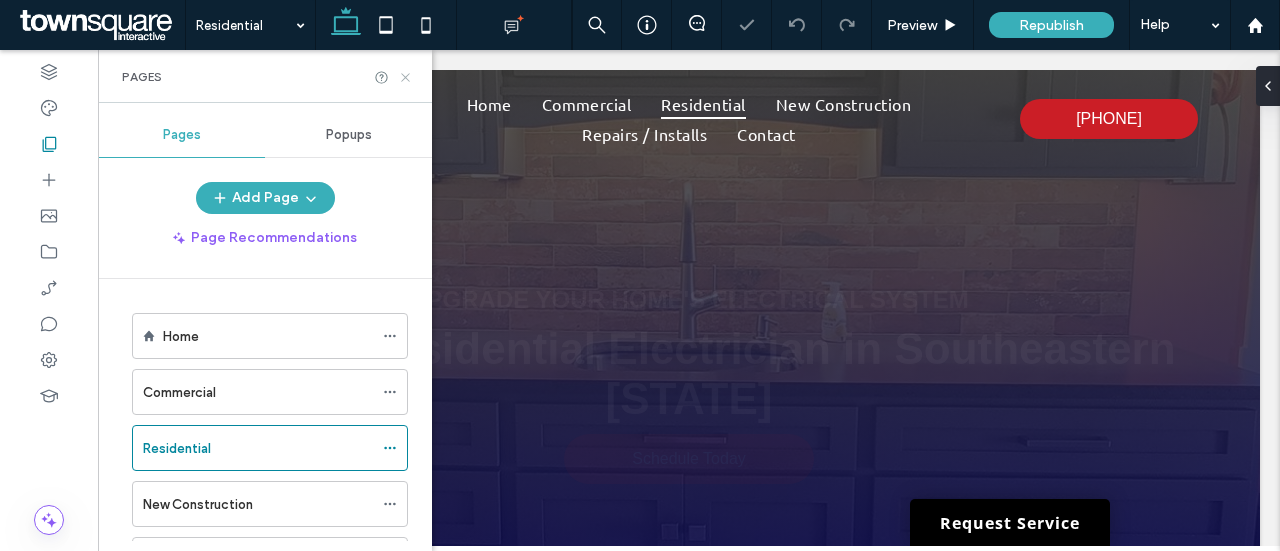 scroll, scrollTop: 0, scrollLeft: 0, axis: both 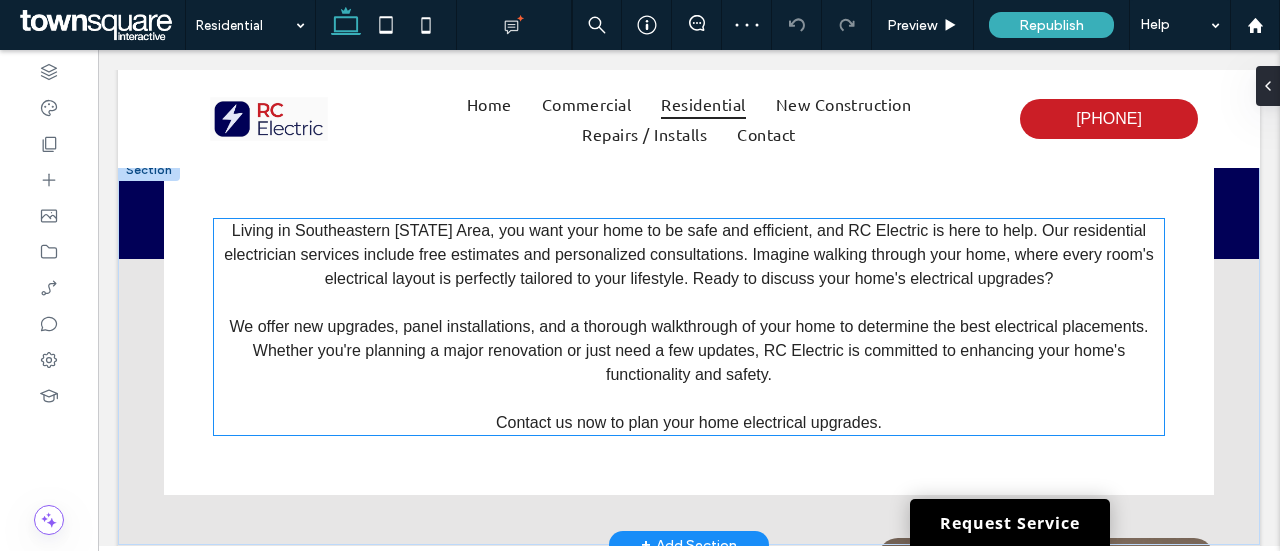 click on "Living in Southeastern [STATE] Area, you want your home to be safe and efficient, and RC Electric is here to help. Our residential electrician services include free estimates and personalized consultations. Imagine walking through your home, where every room's electrical layout is perfectly tailored to your lifestyle. Ready to discuss your home's electrical upgrades?" at bounding box center [689, 254] 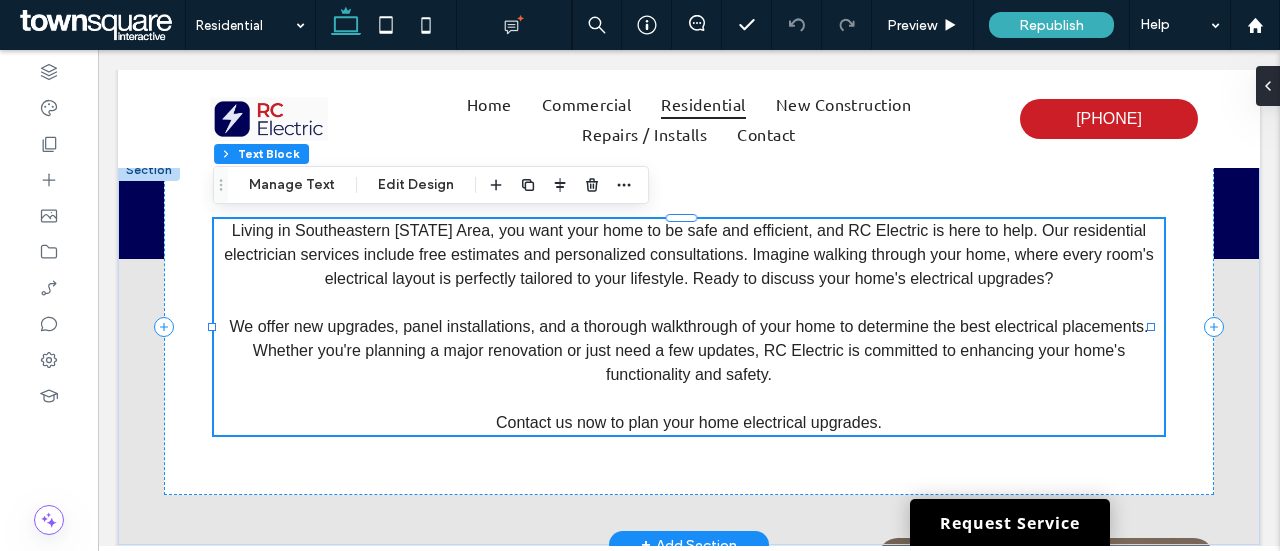 click on "Living in Southeastern [STATE] Area, you want your home to be safe and efficient, and RC Electric is here to help. Our residential electrician services include free estimates and personalized consultations. Imagine walking through your home, where every room's electrical layout is perfectly tailored to your lifestyle. Ready to discuss your home's electrical upgrades?" at bounding box center [689, 254] 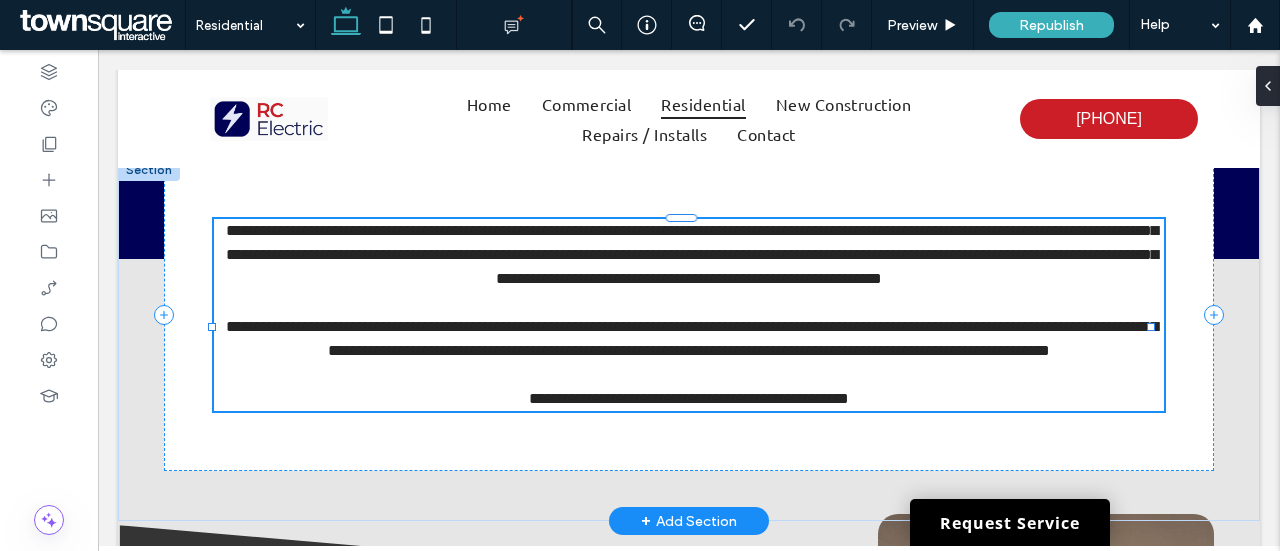 type on "*********" 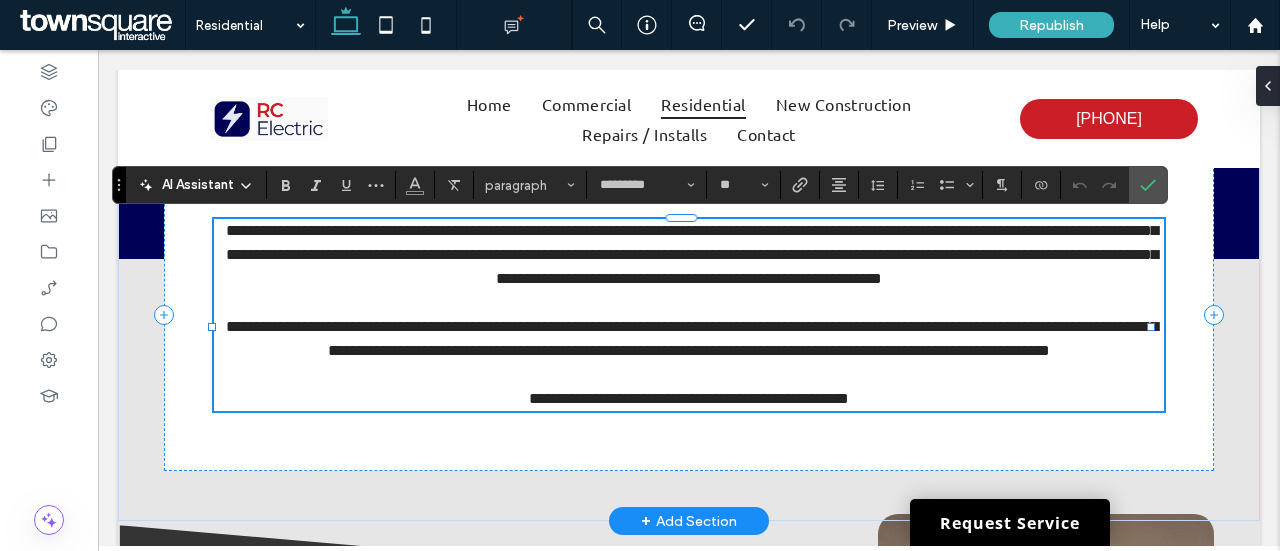 click on "**********" at bounding box center [692, 254] 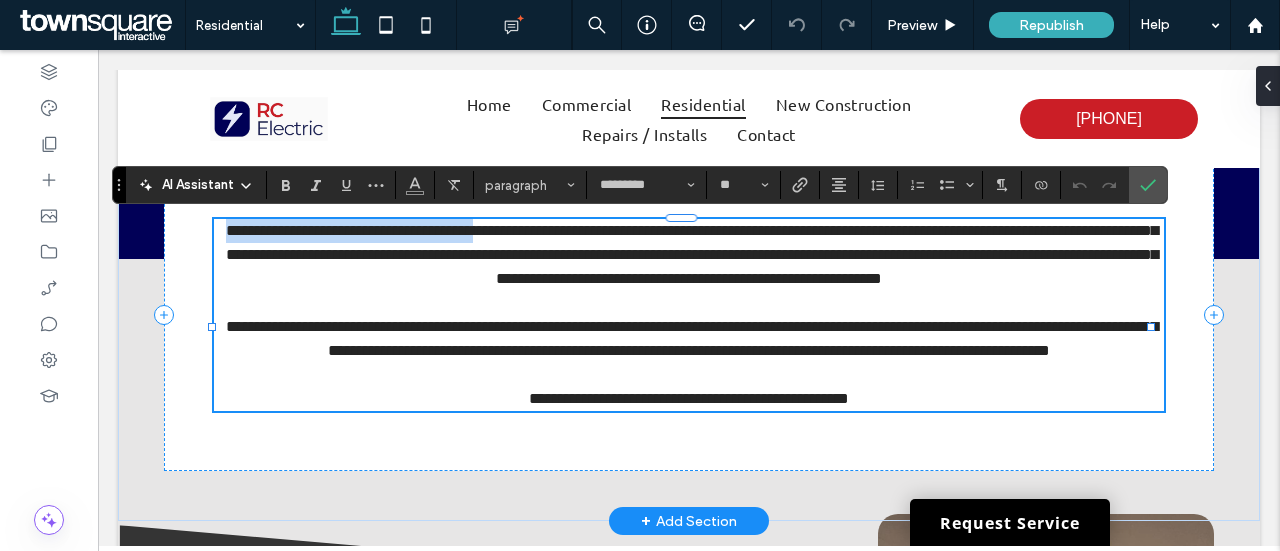 drag, startPoint x: 544, startPoint y: 235, endPoint x: 248, endPoint y: 237, distance: 296.00674 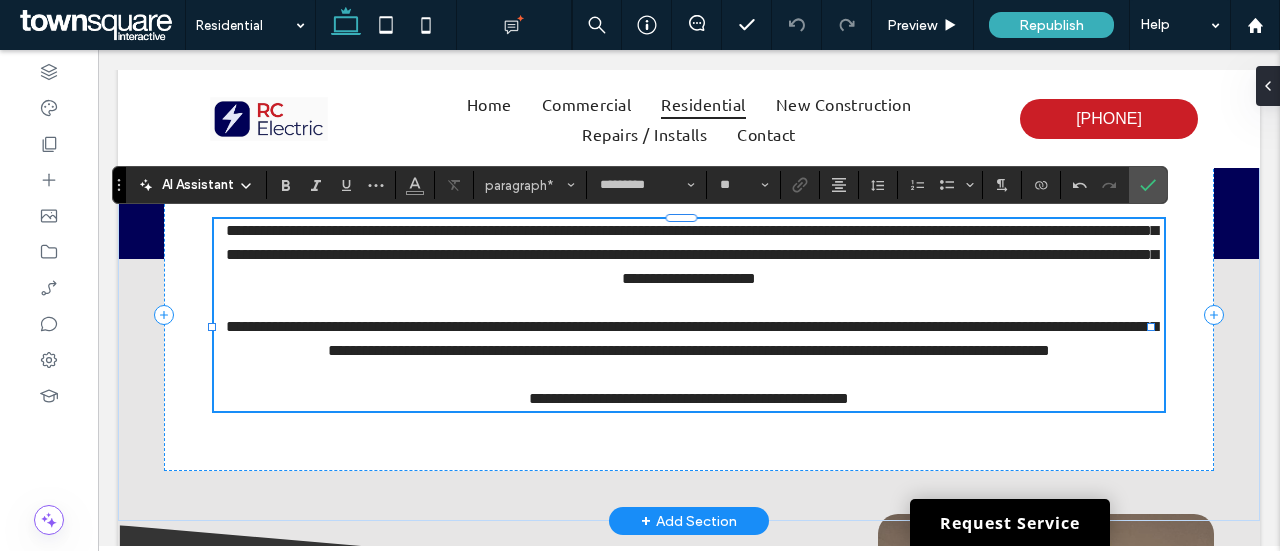 click on "**********" at bounding box center [692, 254] 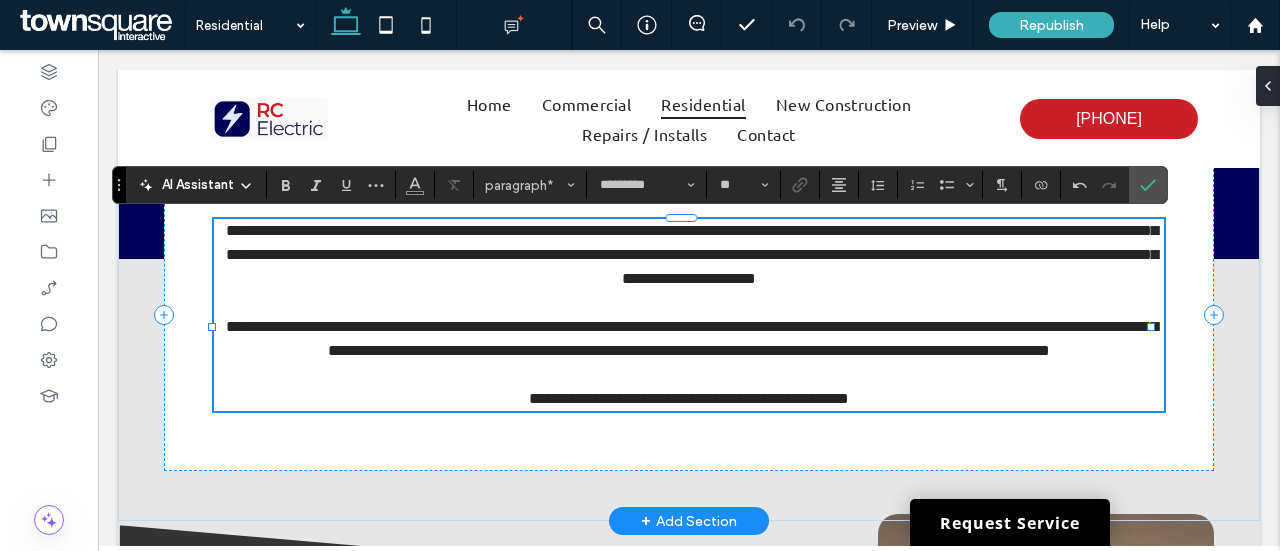 click on "**********" at bounding box center (689, 255) 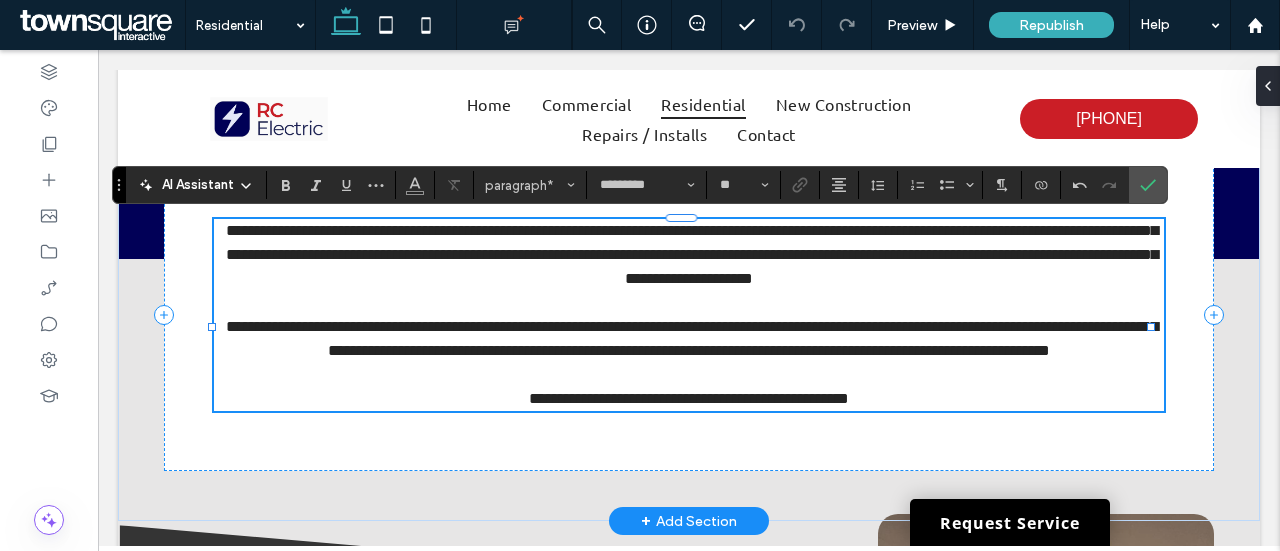 type 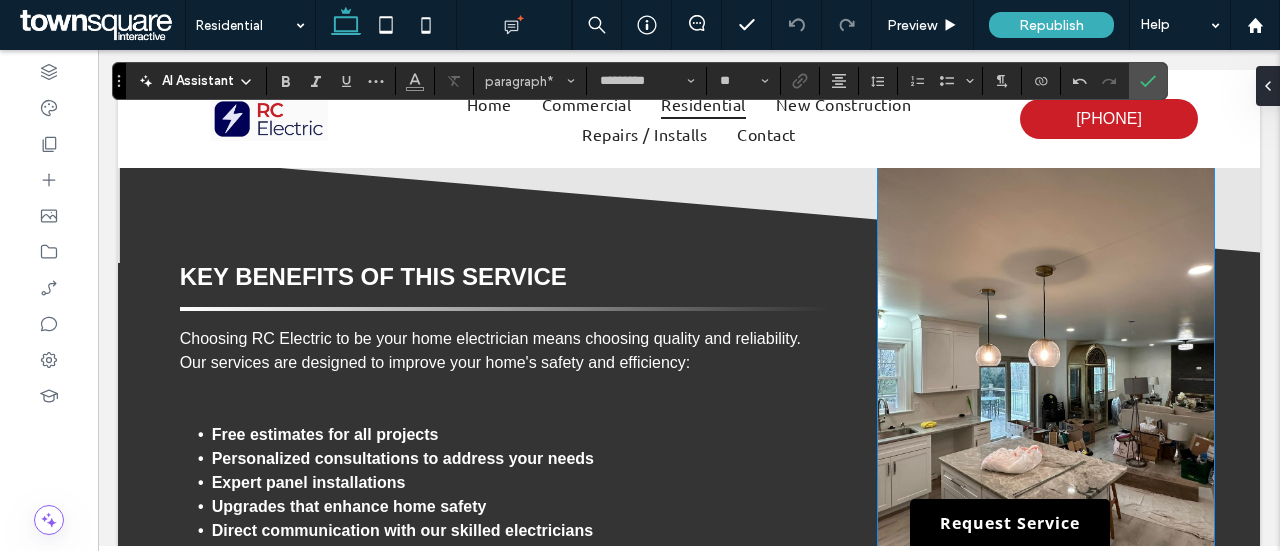 scroll, scrollTop: 900, scrollLeft: 0, axis: vertical 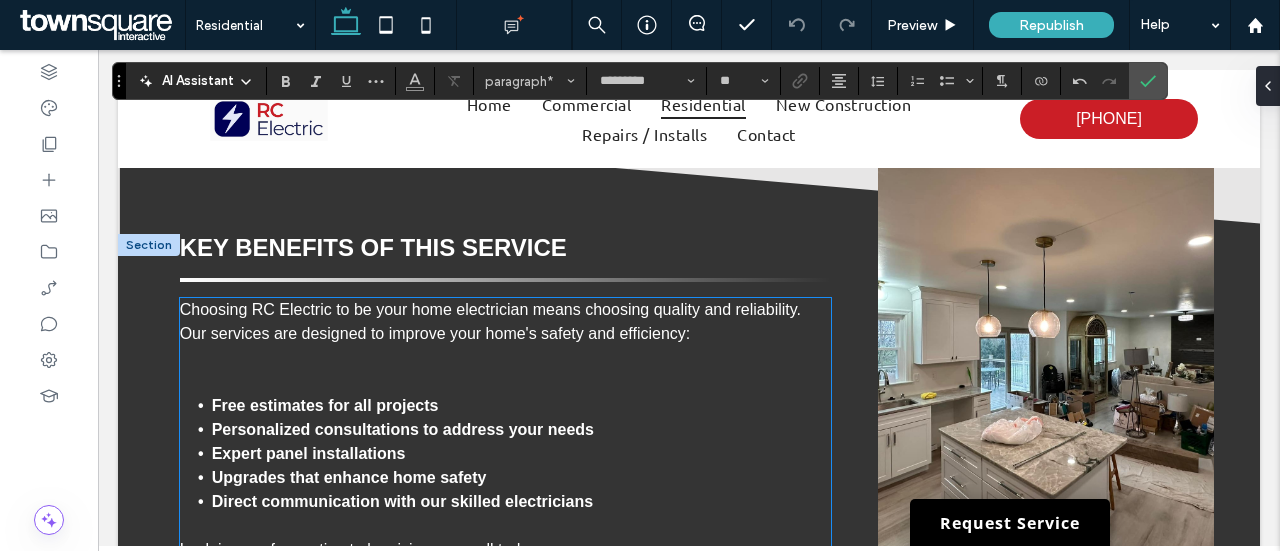 click on "Choosing RC Electric to be your home electrician means choosing quality and reliability. Our services are designed to improve your home's safety and efficiency:" at bounding box center [490, 321] 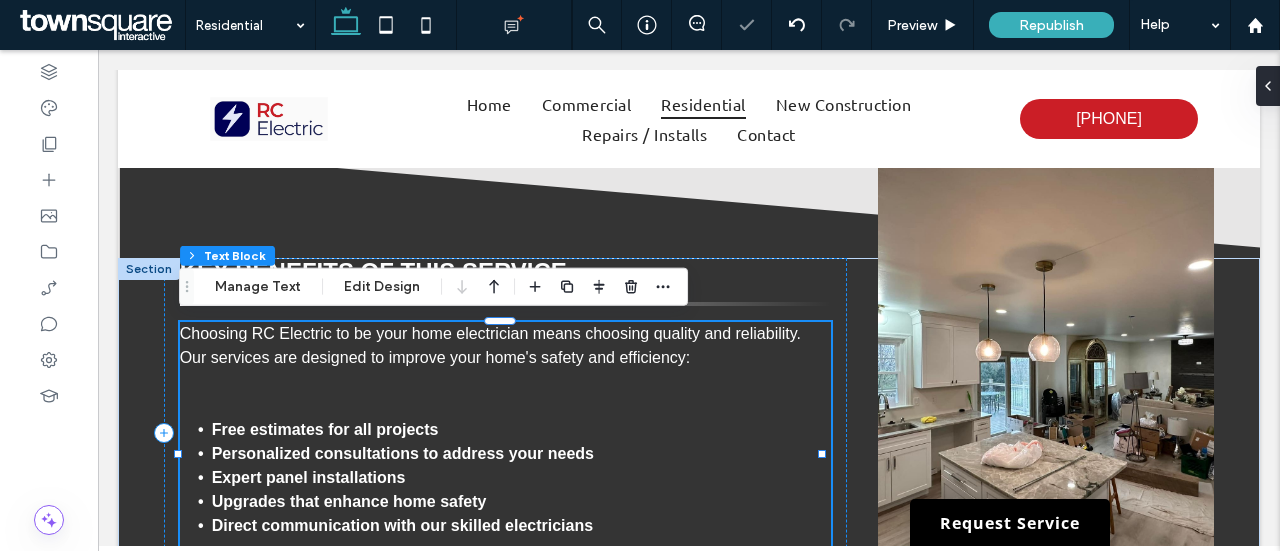 click at bounding box center [505, 382] 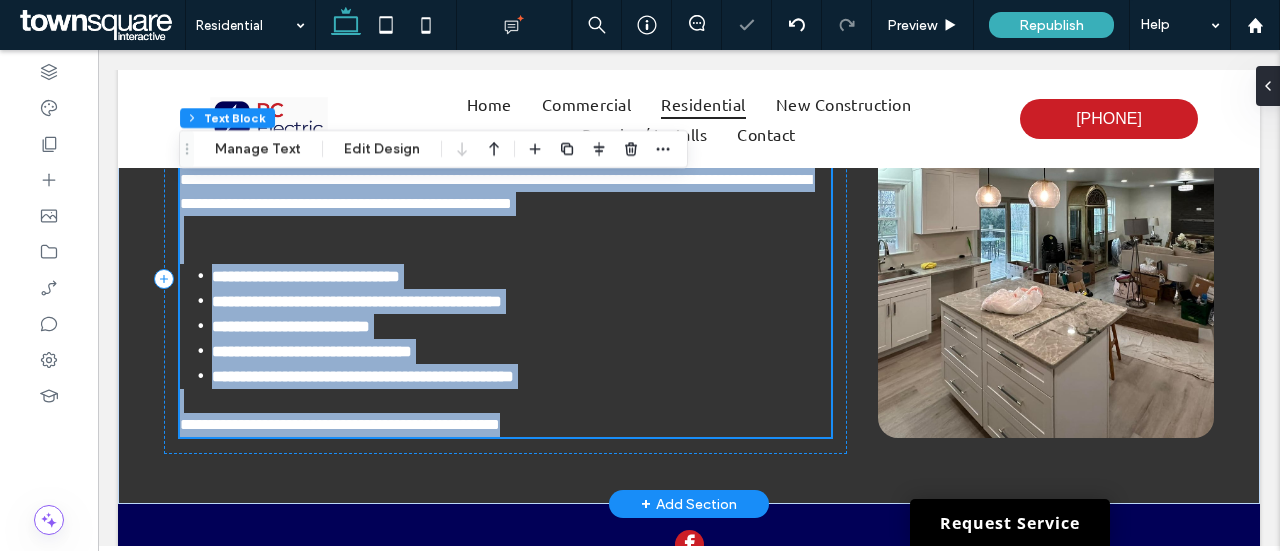 type on "*********" 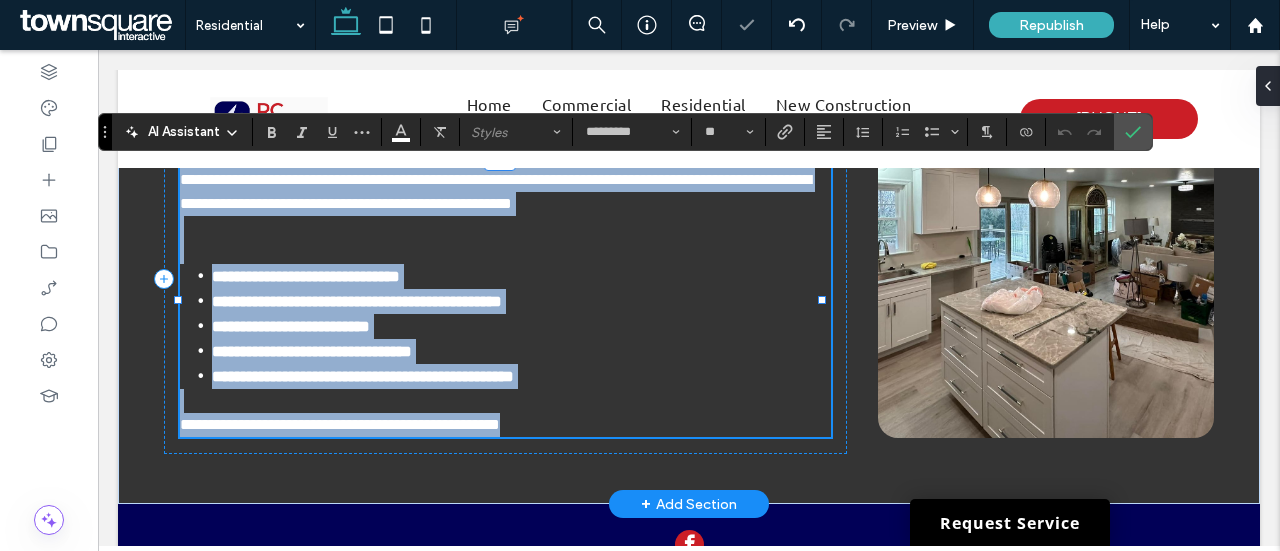 click on "**********" at bounding box center (363, 376) 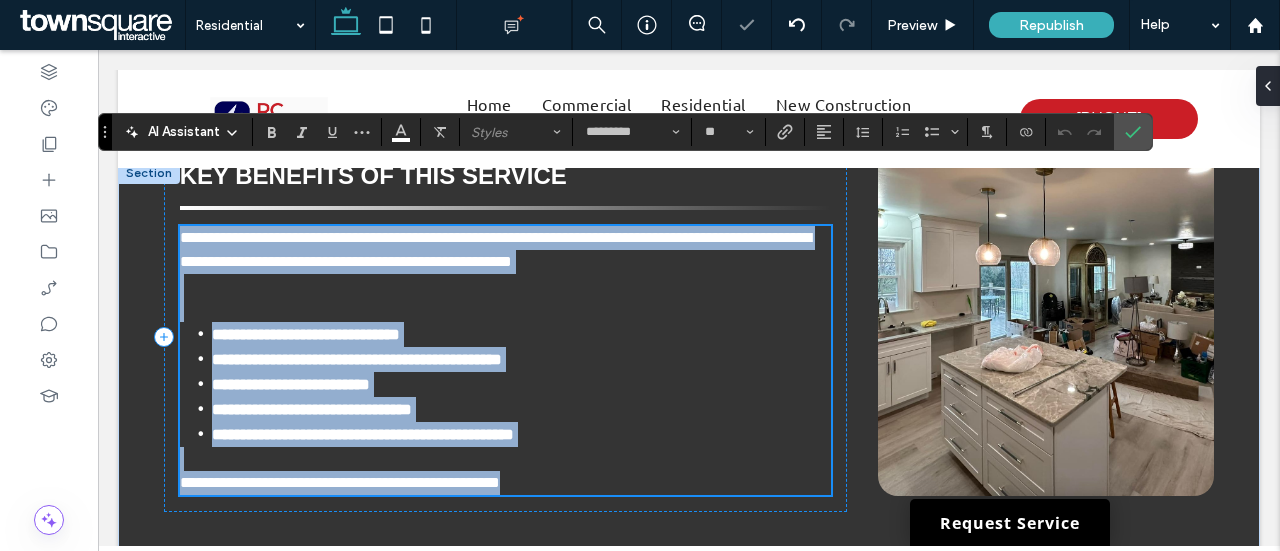 scroll, scrollTop: 954, scrollLeft: 0, axis: vertical 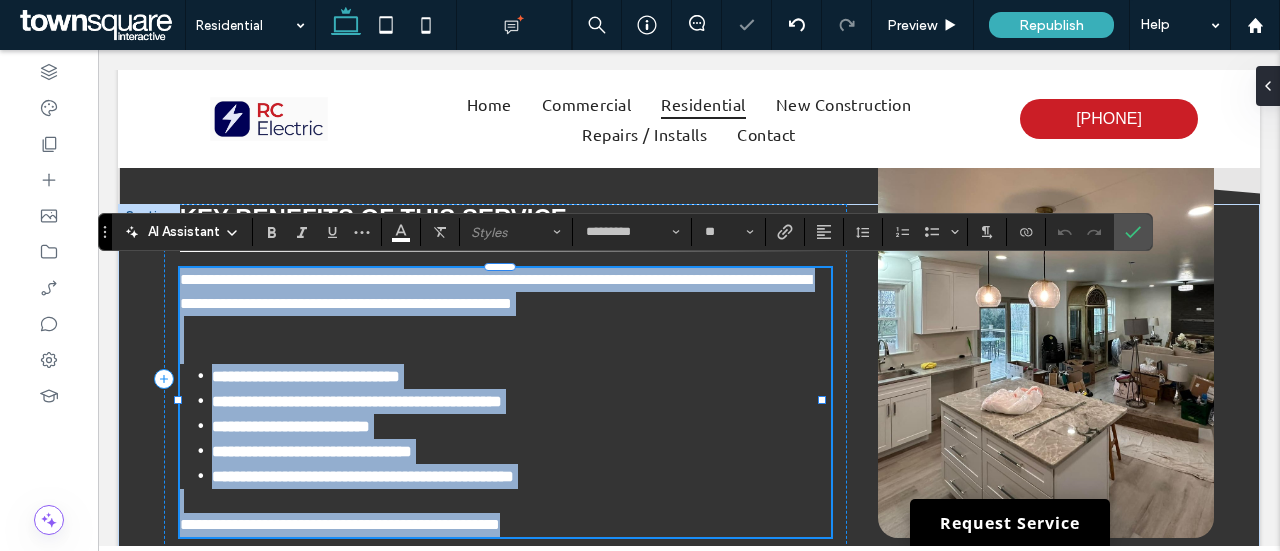 click at bounding box center [505, 328] 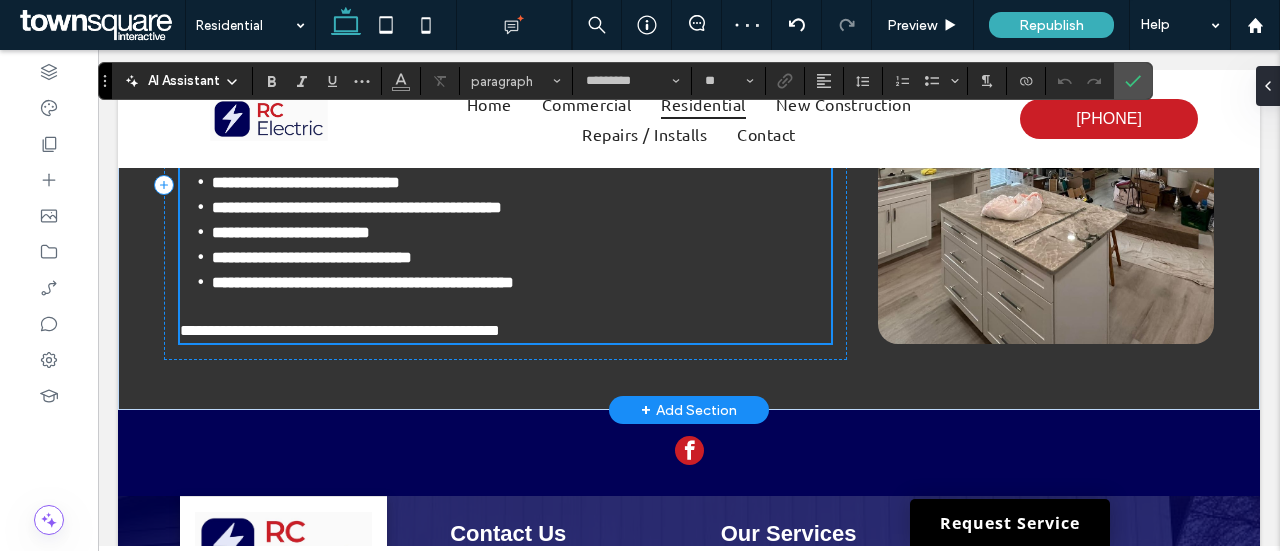 scroll, scrollTop: 1154, scrollLeft: 0, axis: vertical 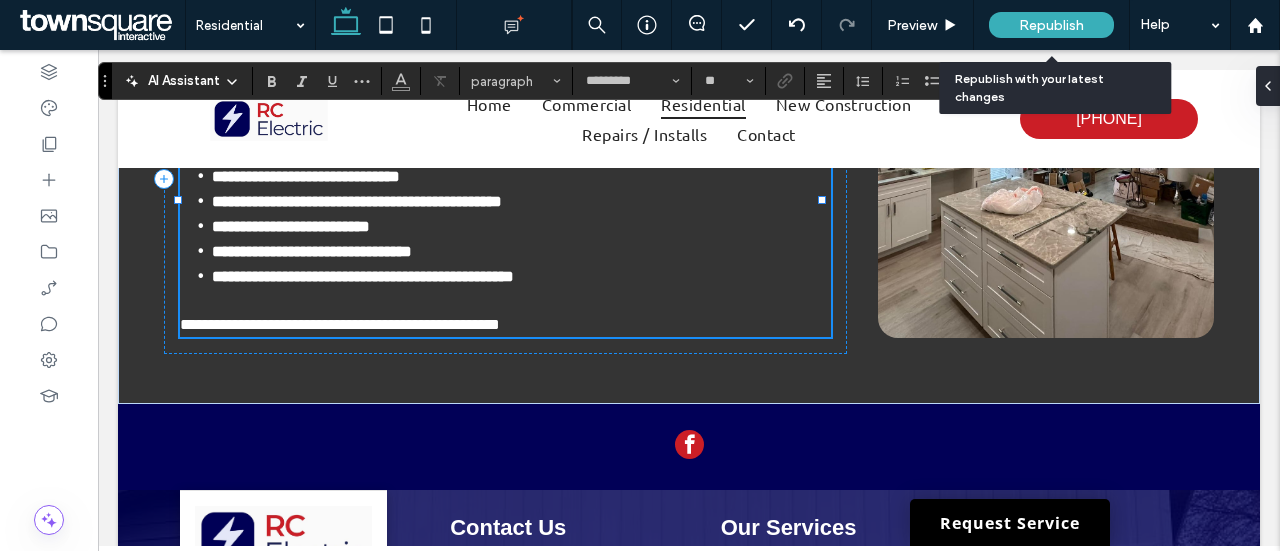 click on "Republish" at bounding box center [1051, 25] 